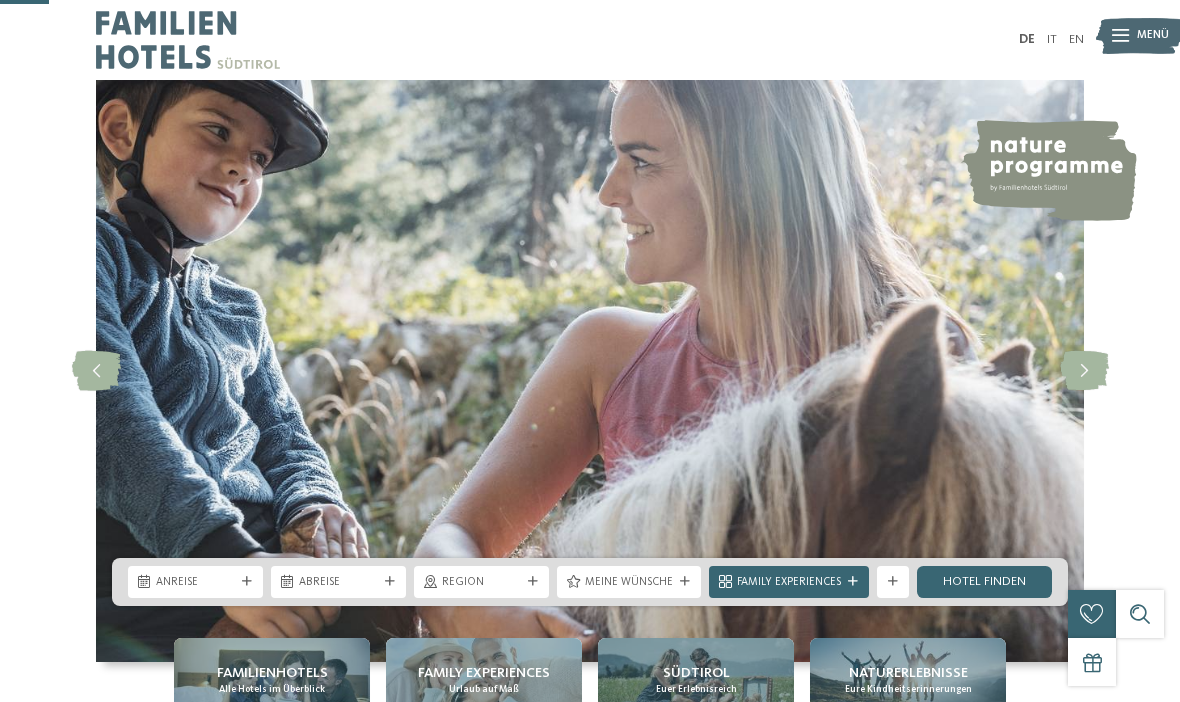 scroll, scrollTop: 299, scrollLeft: 0, axis: vertical 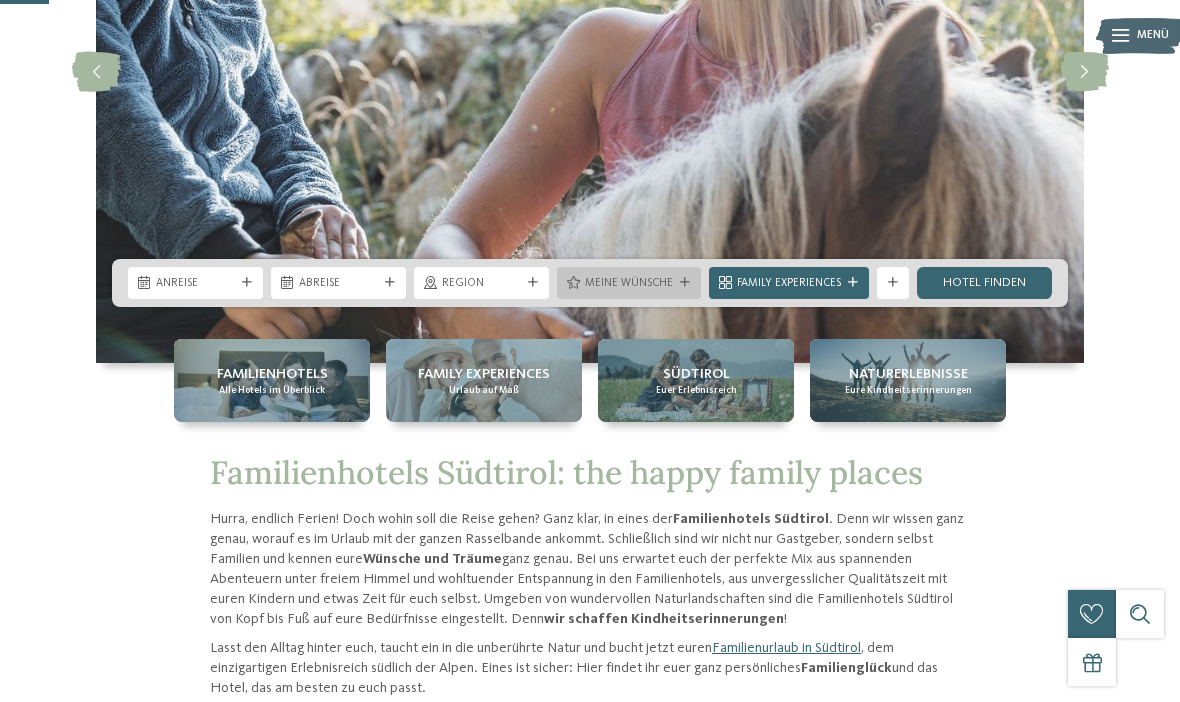 click on "Meine Wünsche" at bounding box center [629, 282] 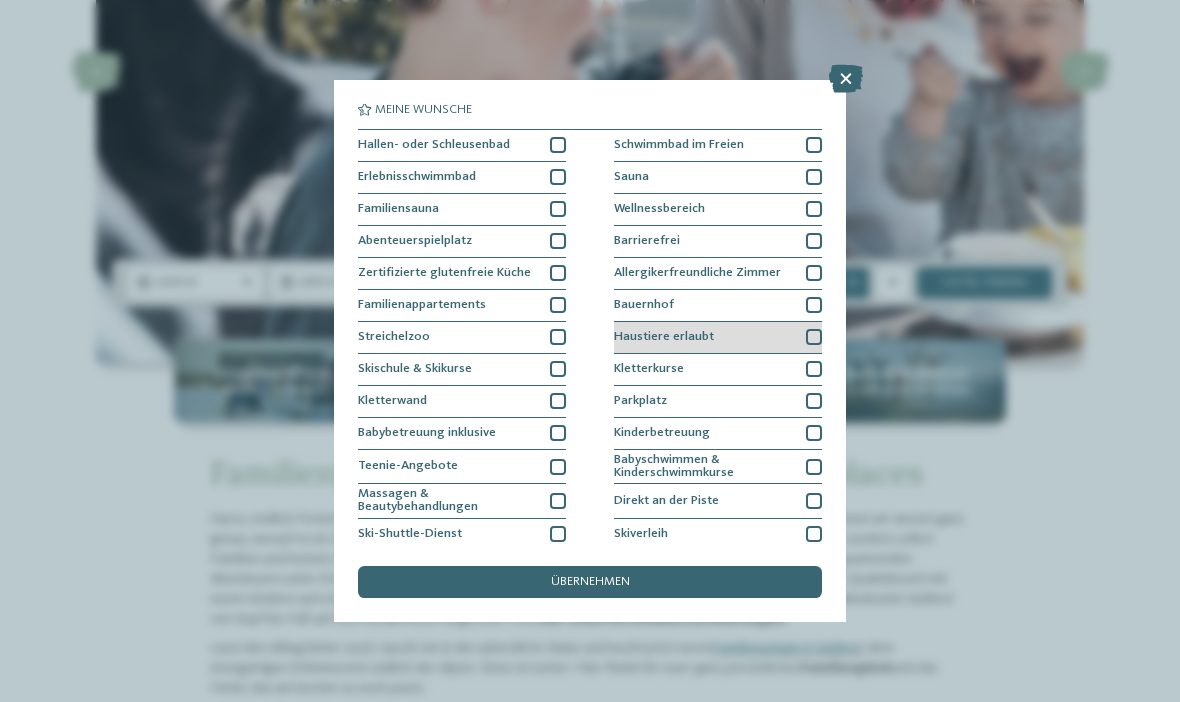 click on "Haustiere erlaubt" at bounding box center (718, 338) 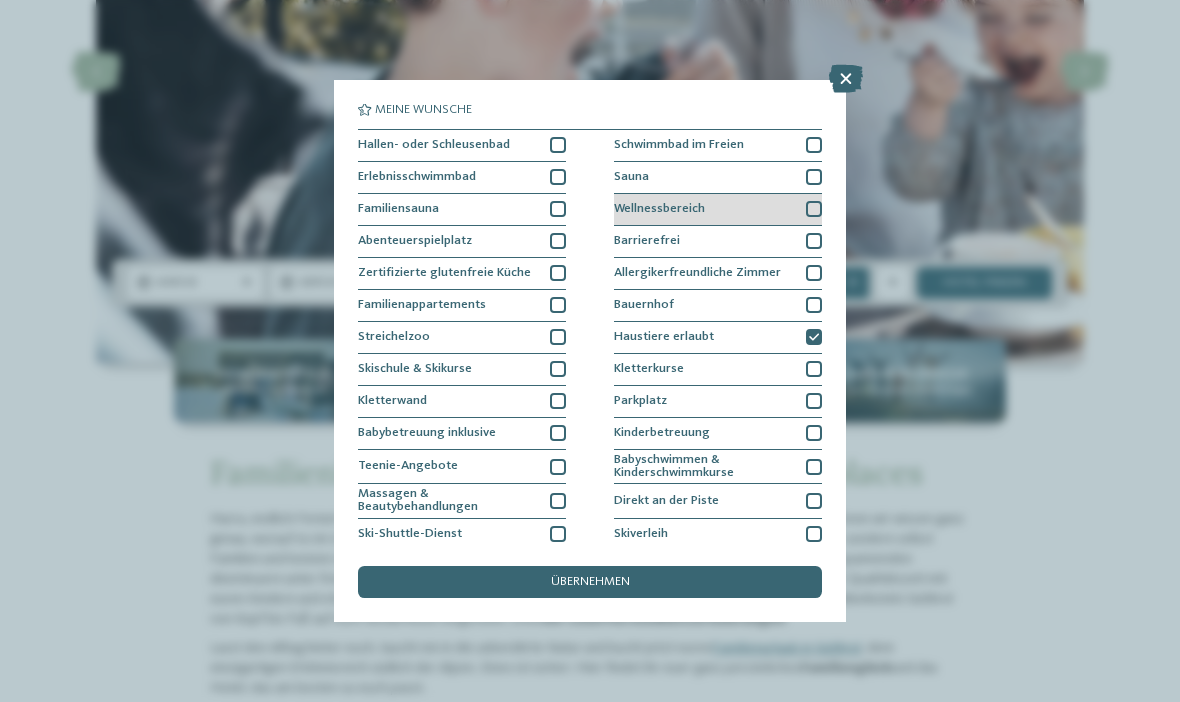 click at bounding box center [814, 209] 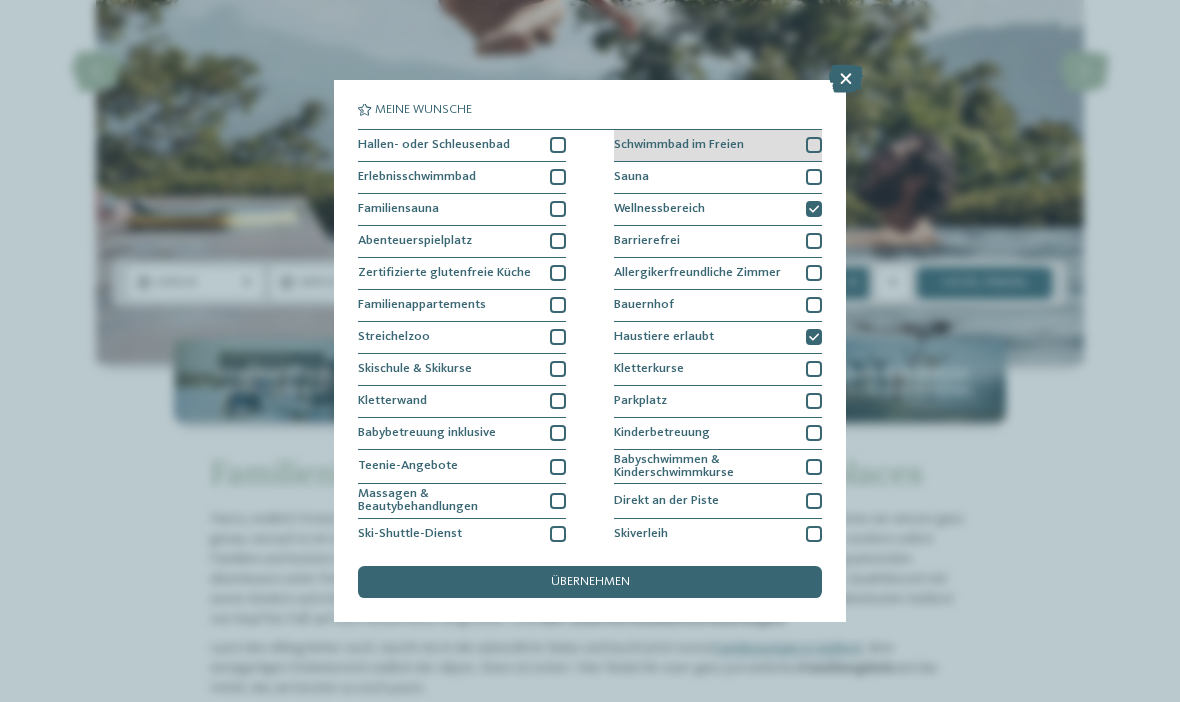 click on "Schwimmbad im Freien" at bounding box center (718, 146) 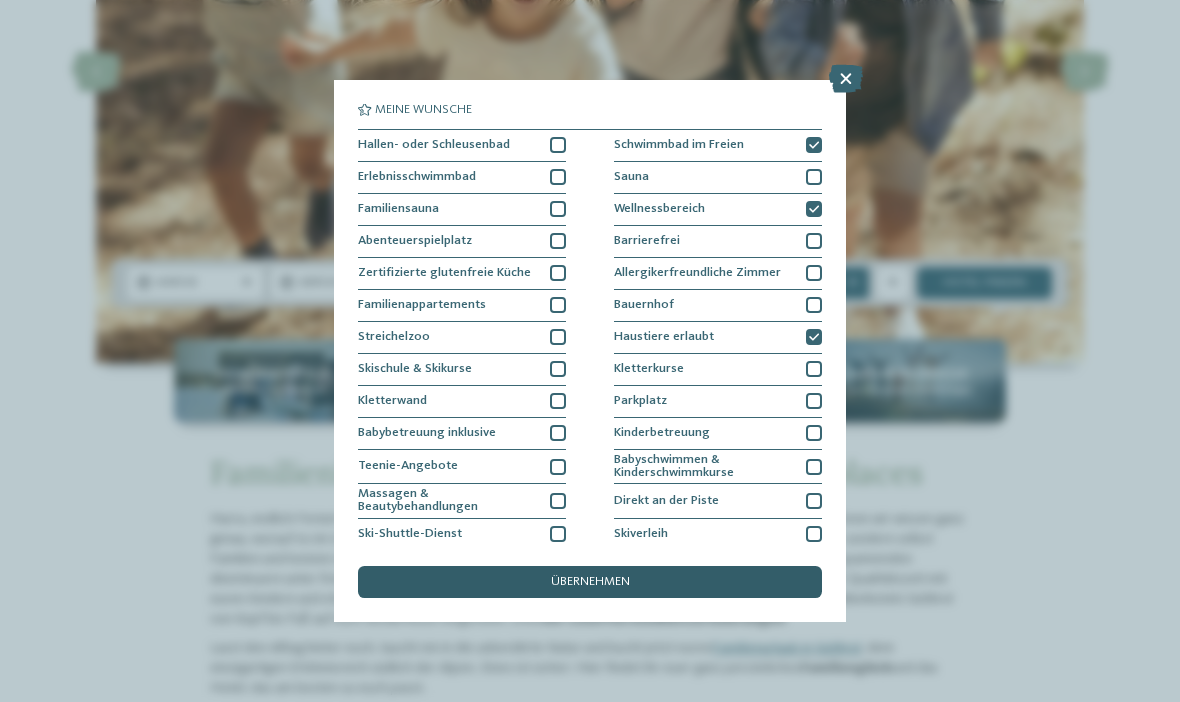 click on "übernehmen" at bounding box center [590, 582] 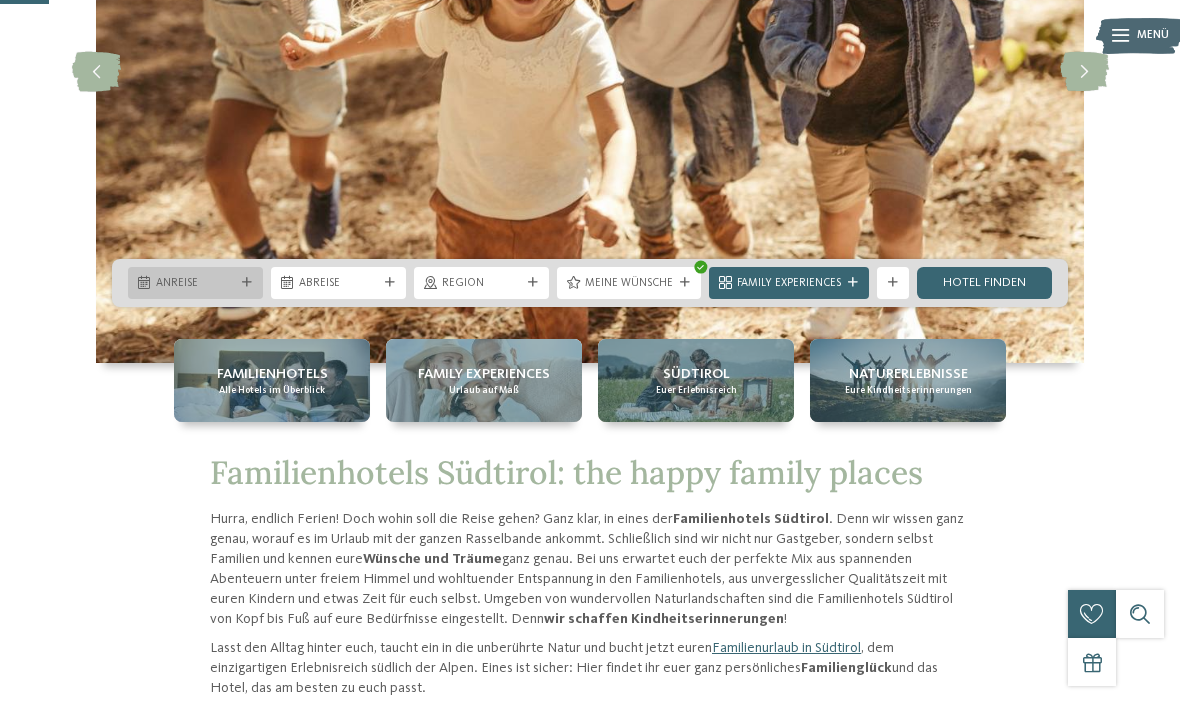 click on "Anreise" at bounding box center [195, 284] 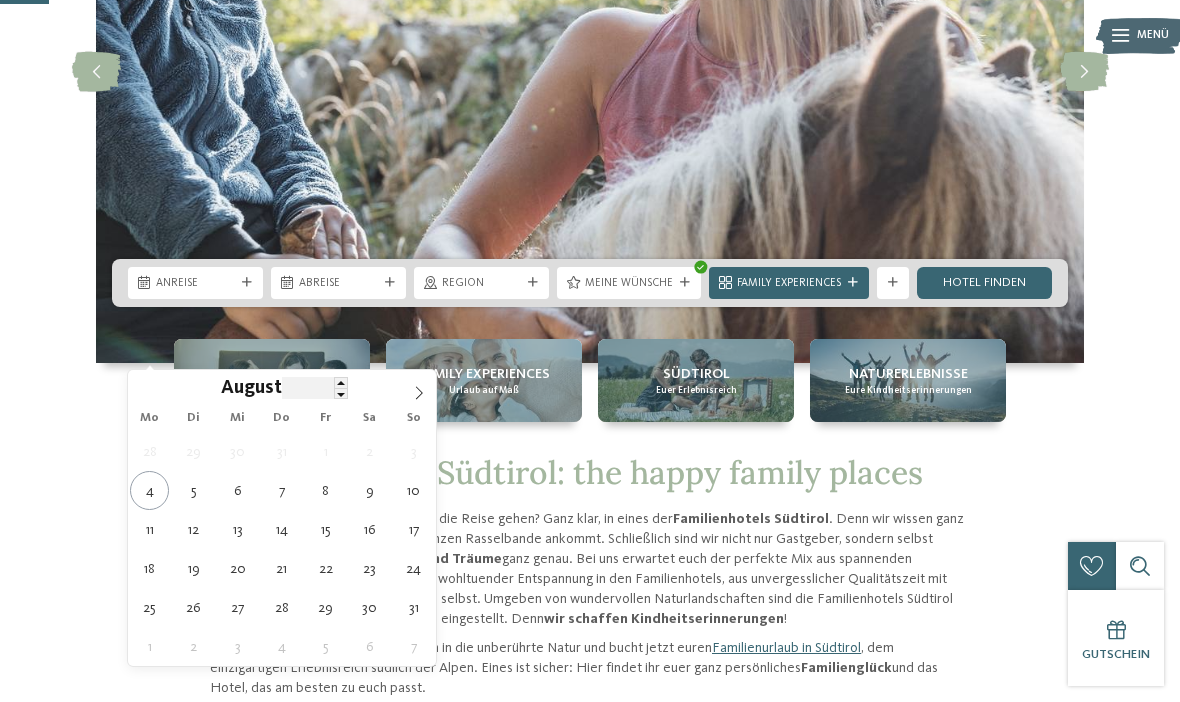 click on "****" at bounding box center [315, 387] 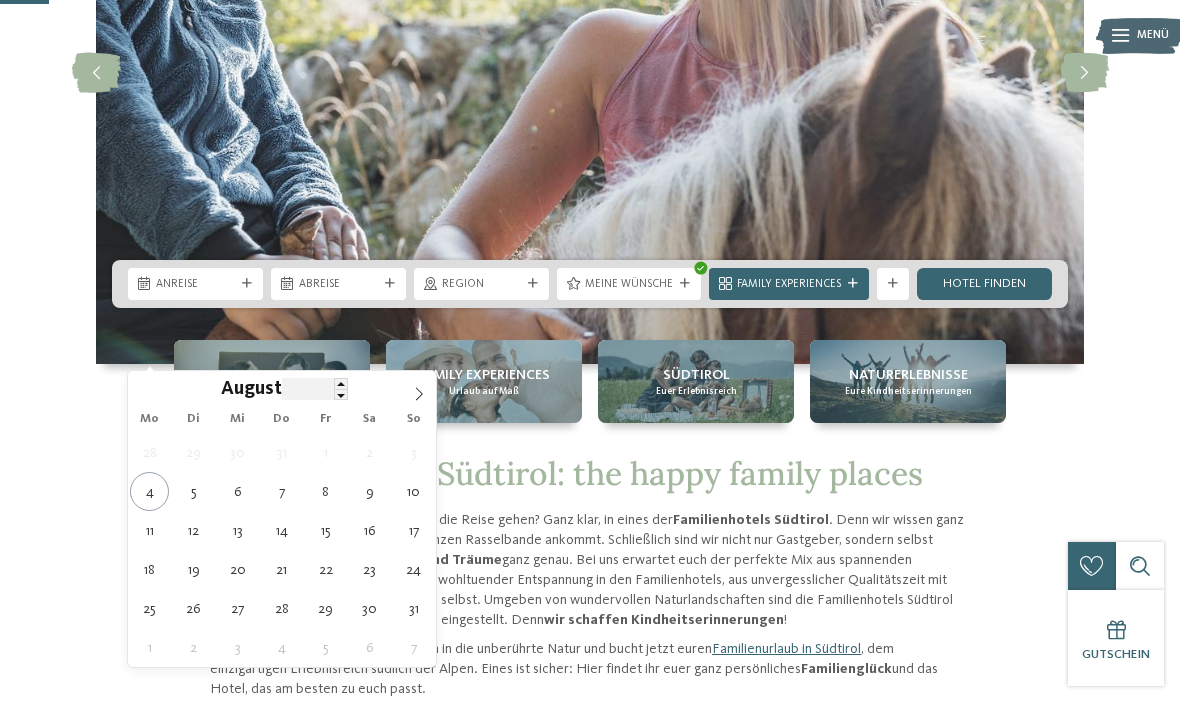 click on "****" at bounding box center [315, 388] 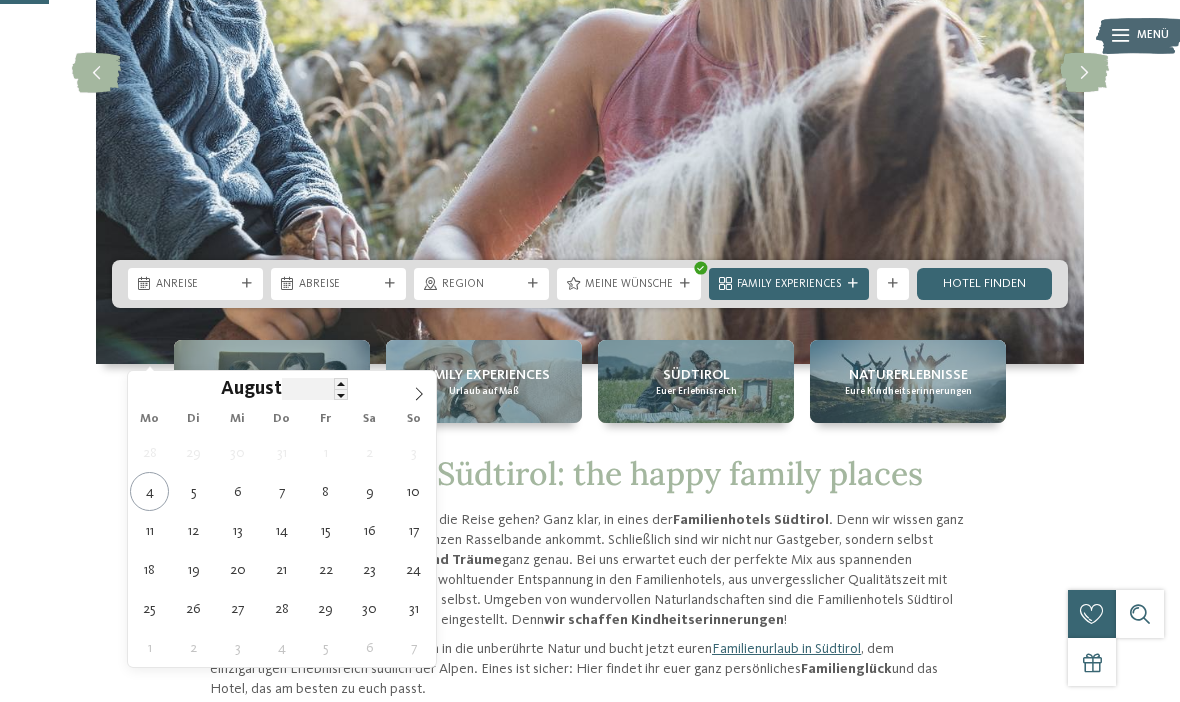 click on "****" at bounding box center (315, 388) 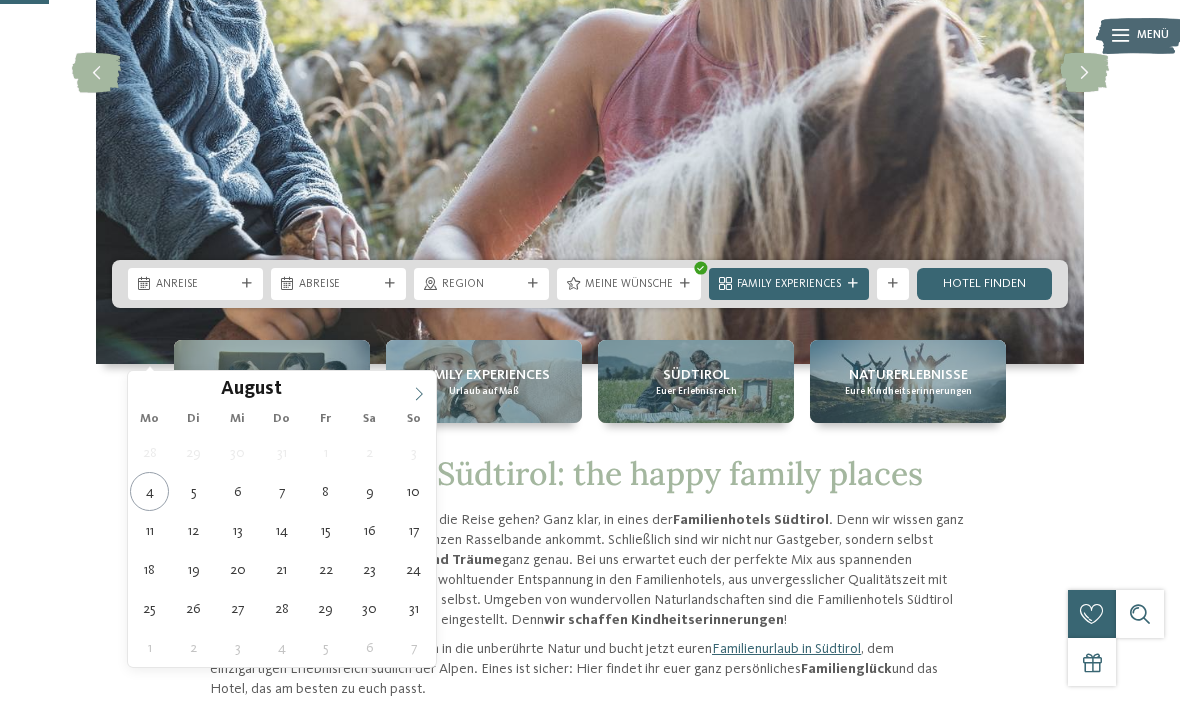 click 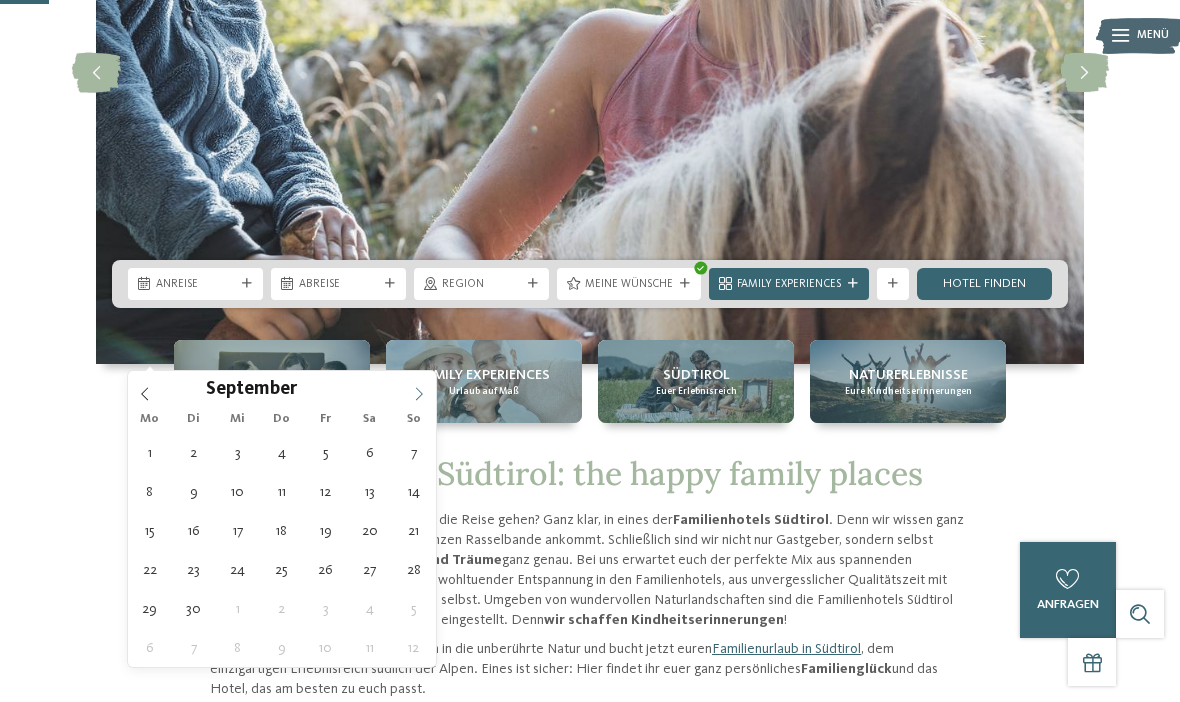 click 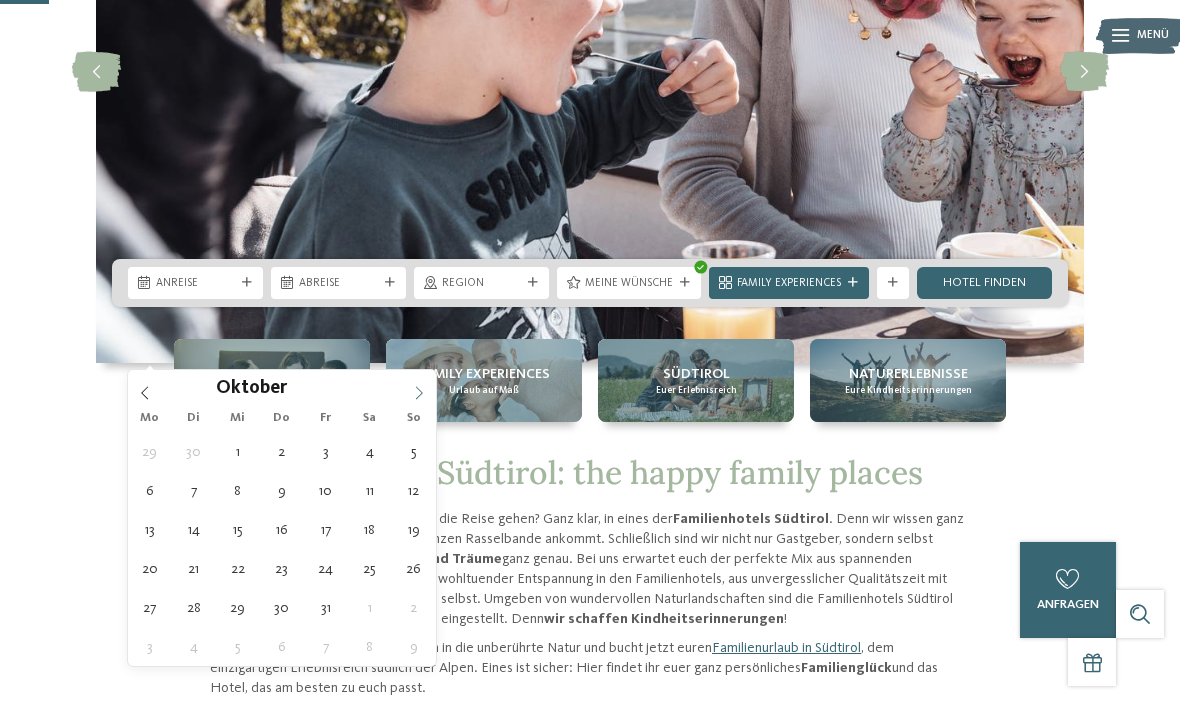 click 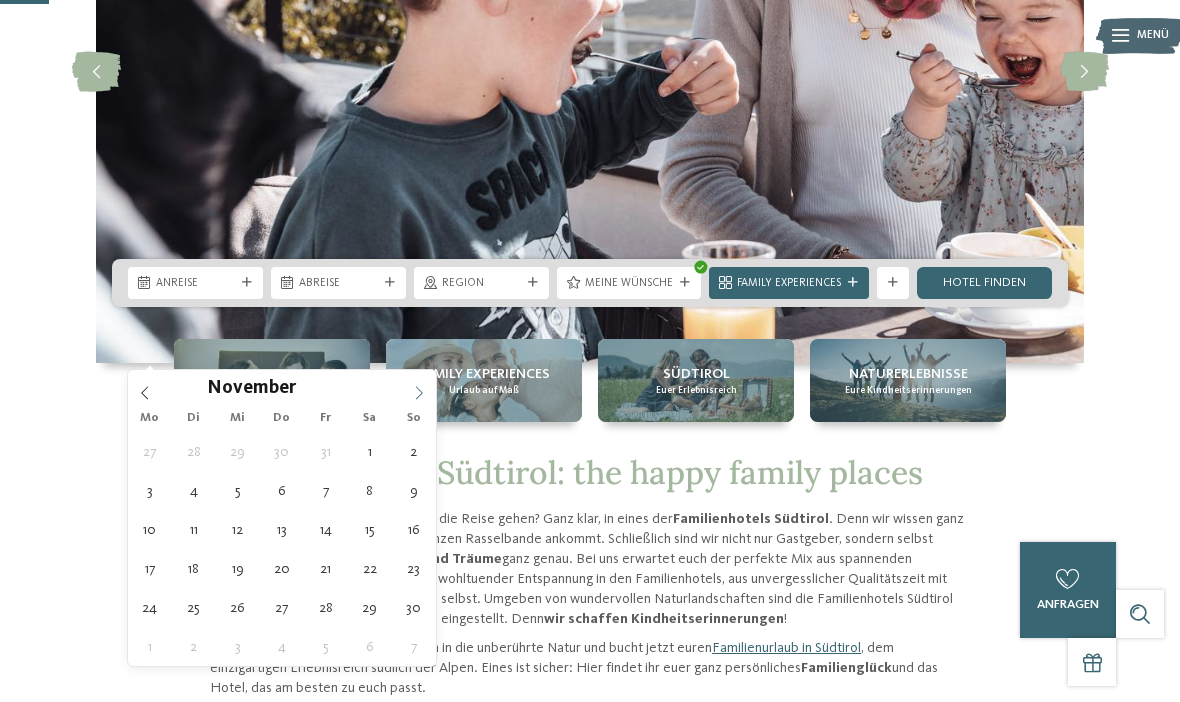 click 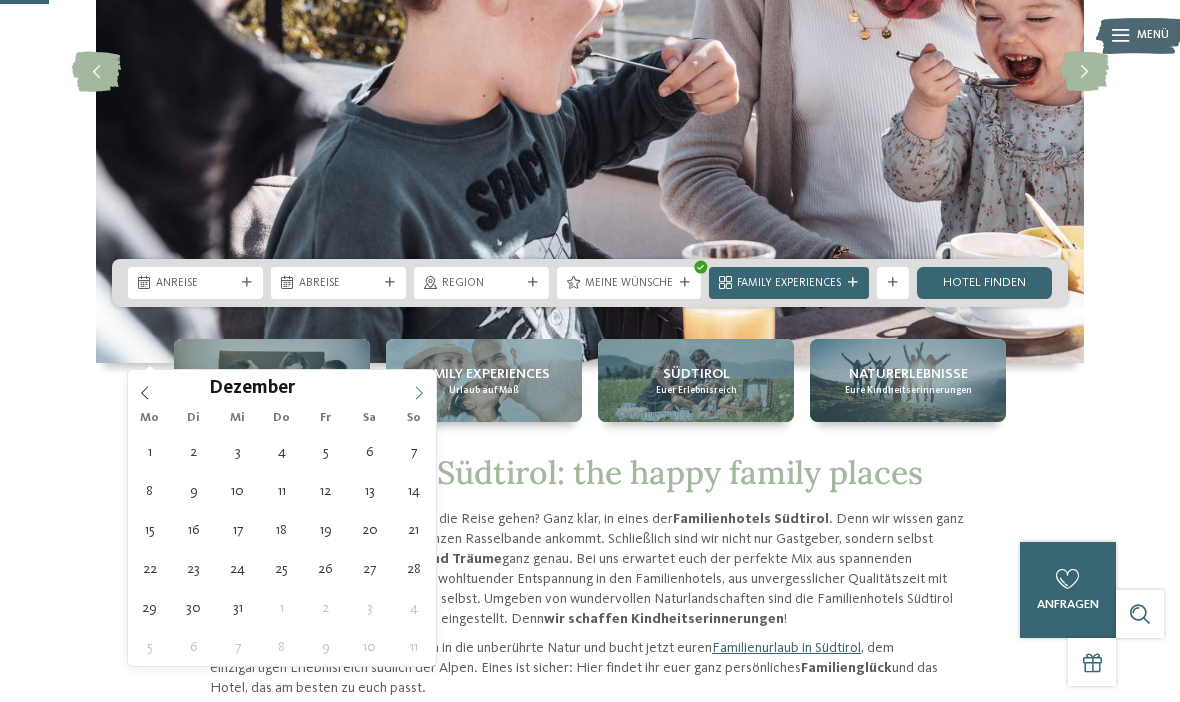 click 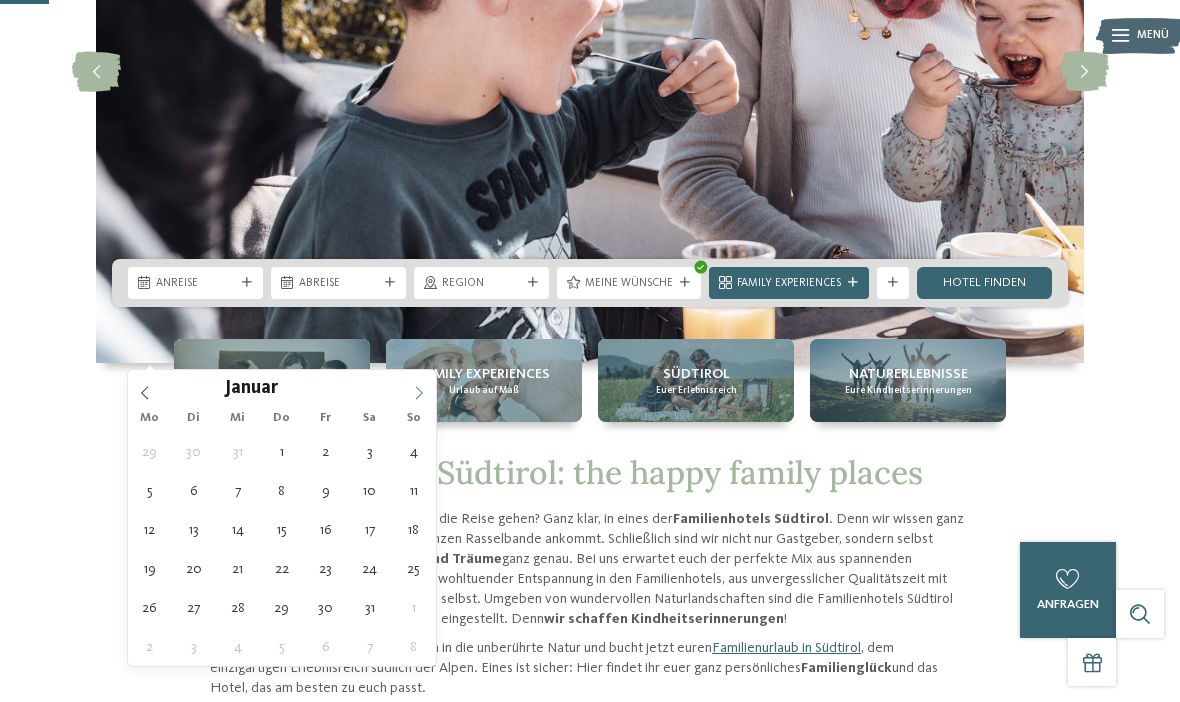 click 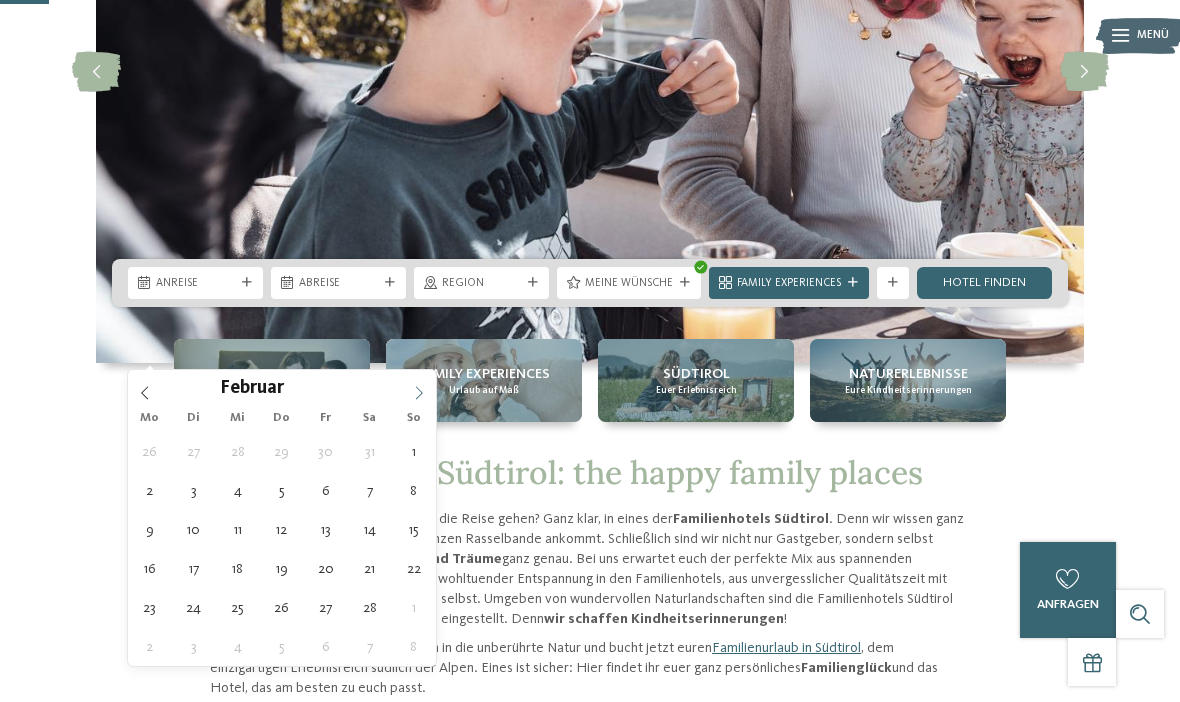click 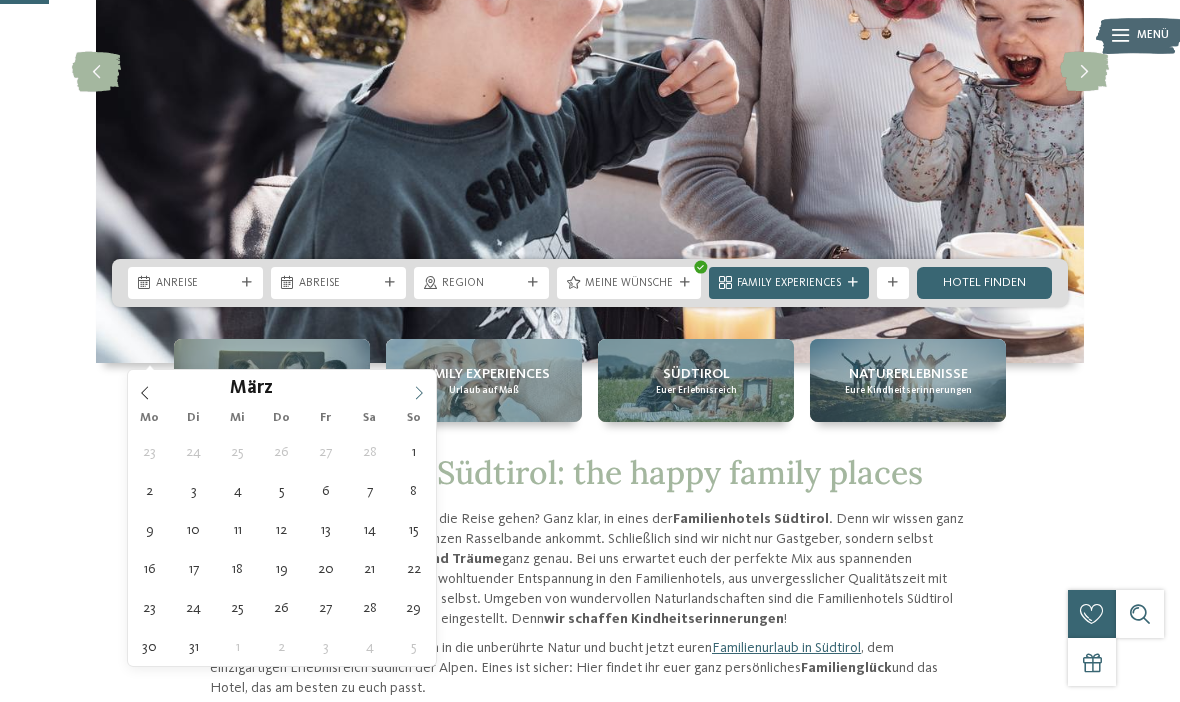 click 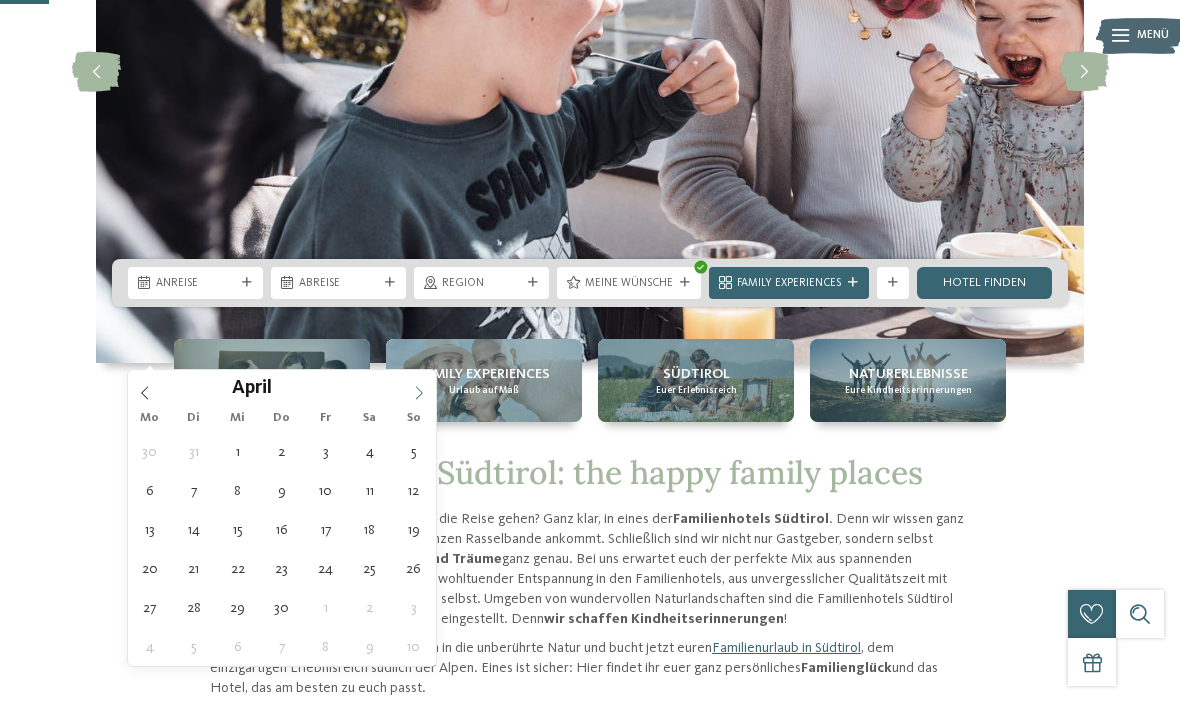click 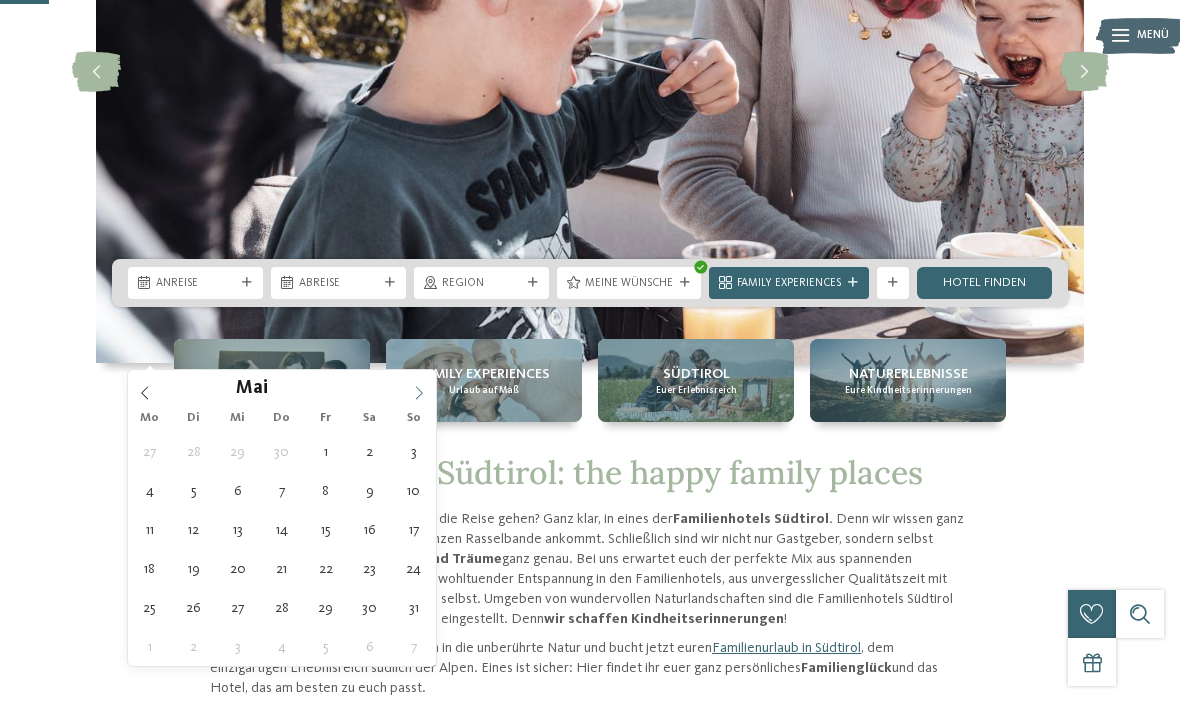 click 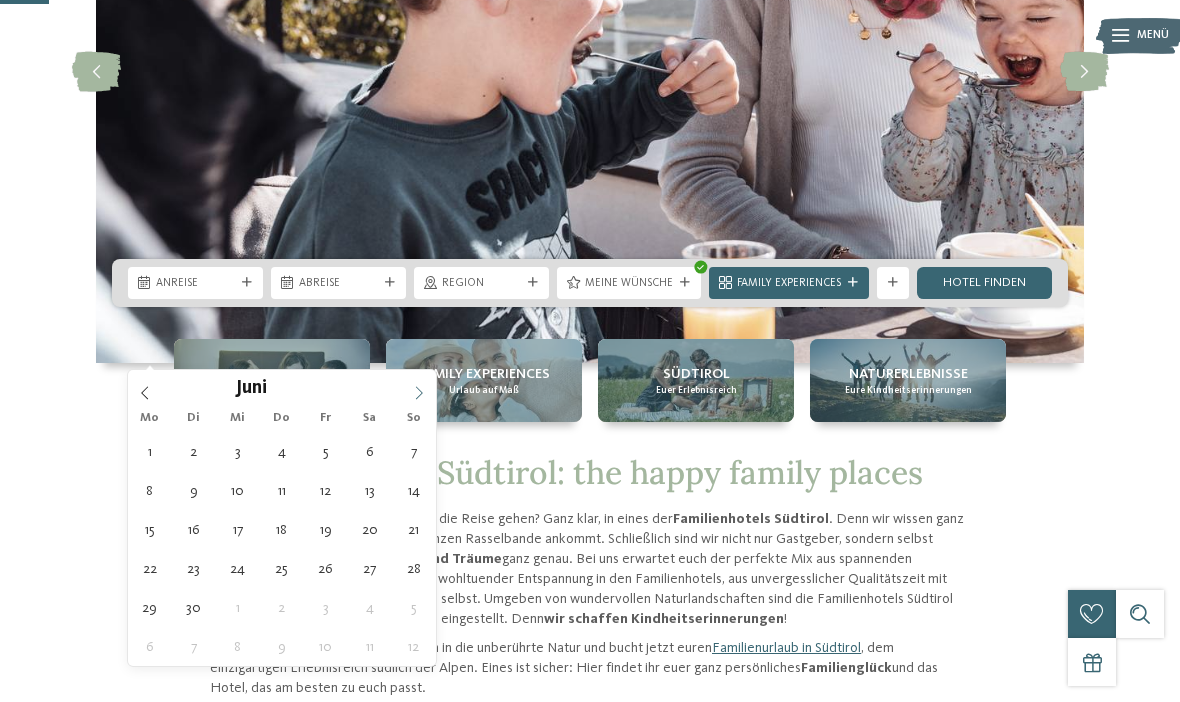 click 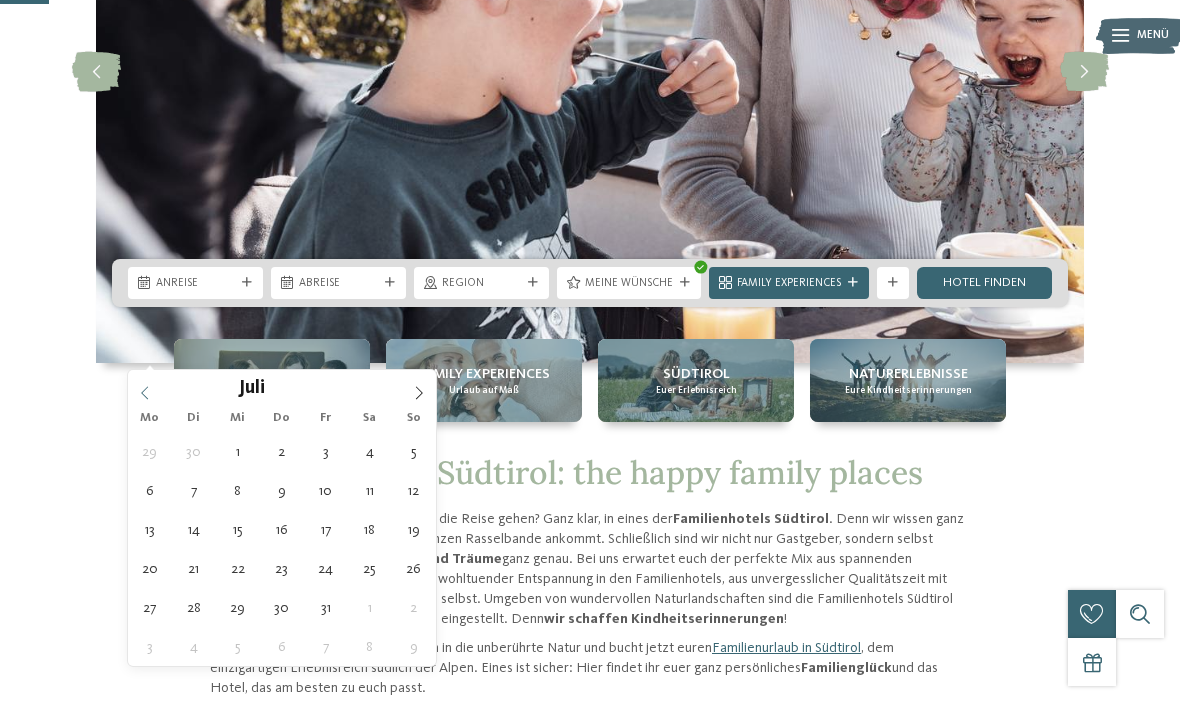 click 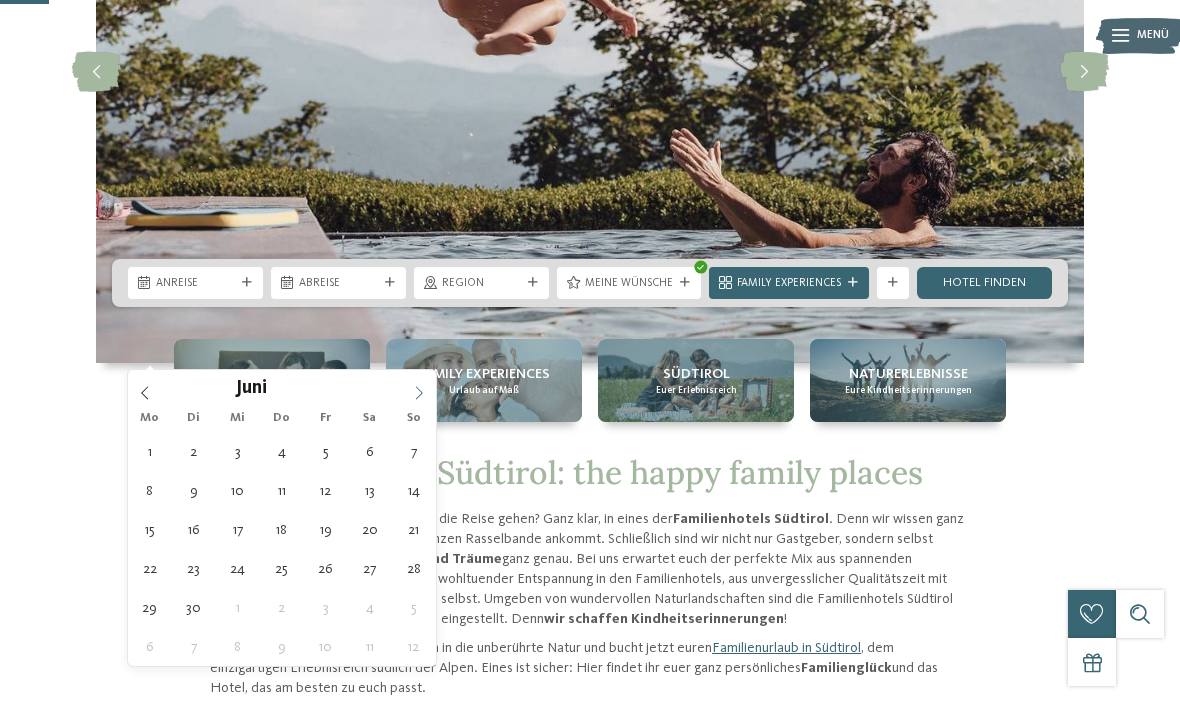 click at bounding box center (419, 387) 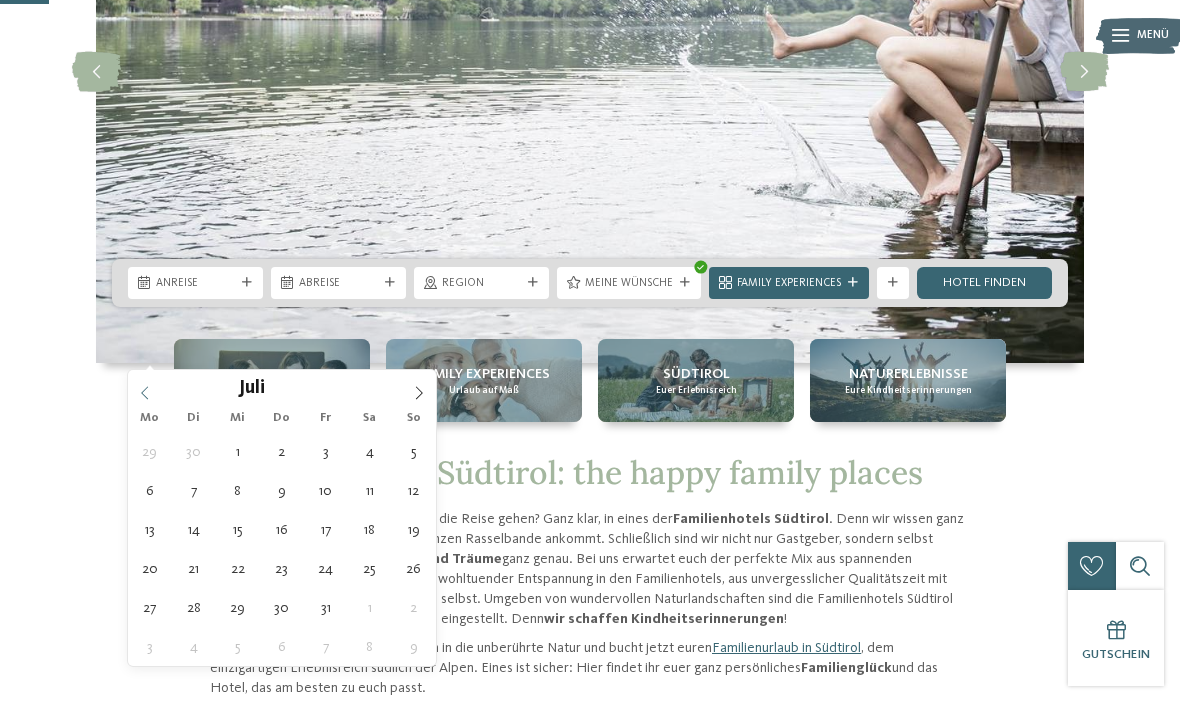 click at bounding box center [145, 387] 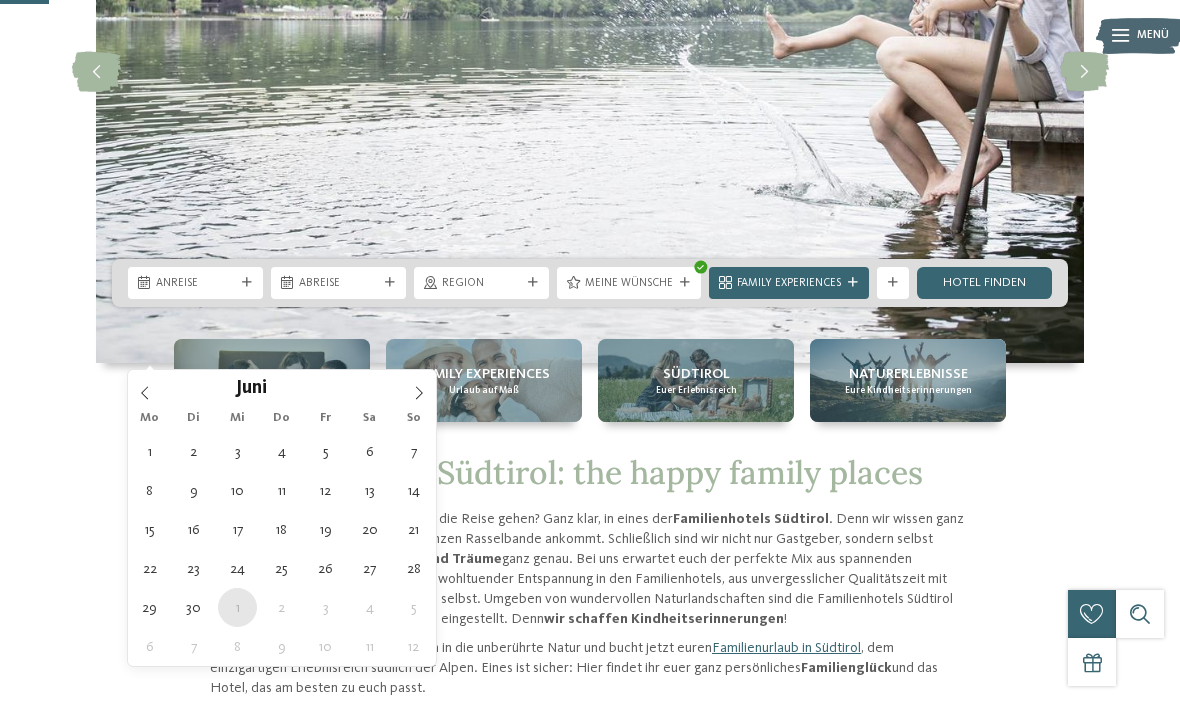 type on "01.07.2026" 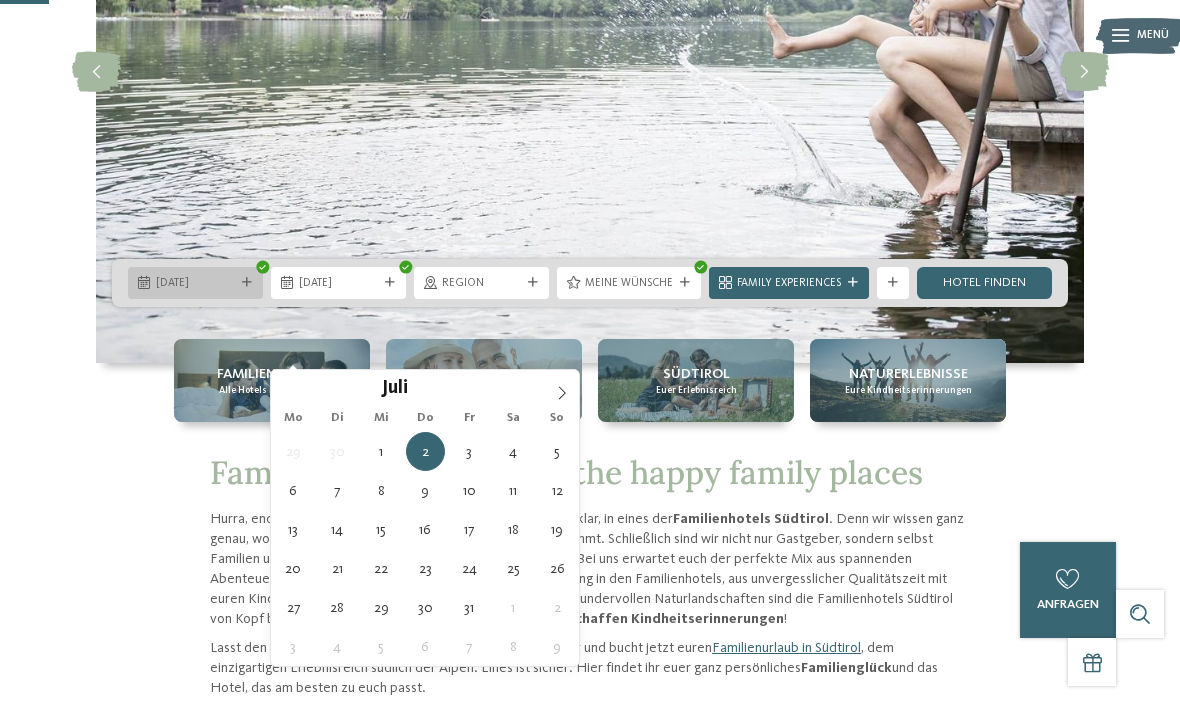 click on "Kleinen Moment noch – die Webseite wird geladen …
DE
IT" at bounding box center [590, 3665] 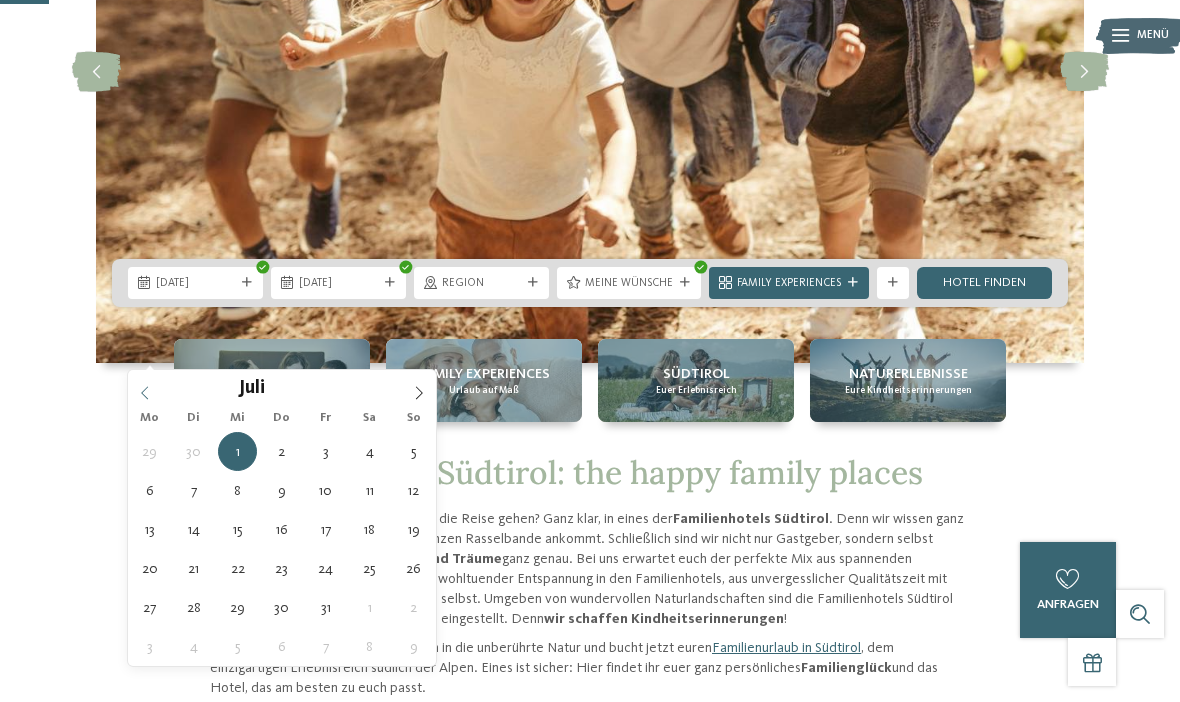 click at bounding box center [145, 387] 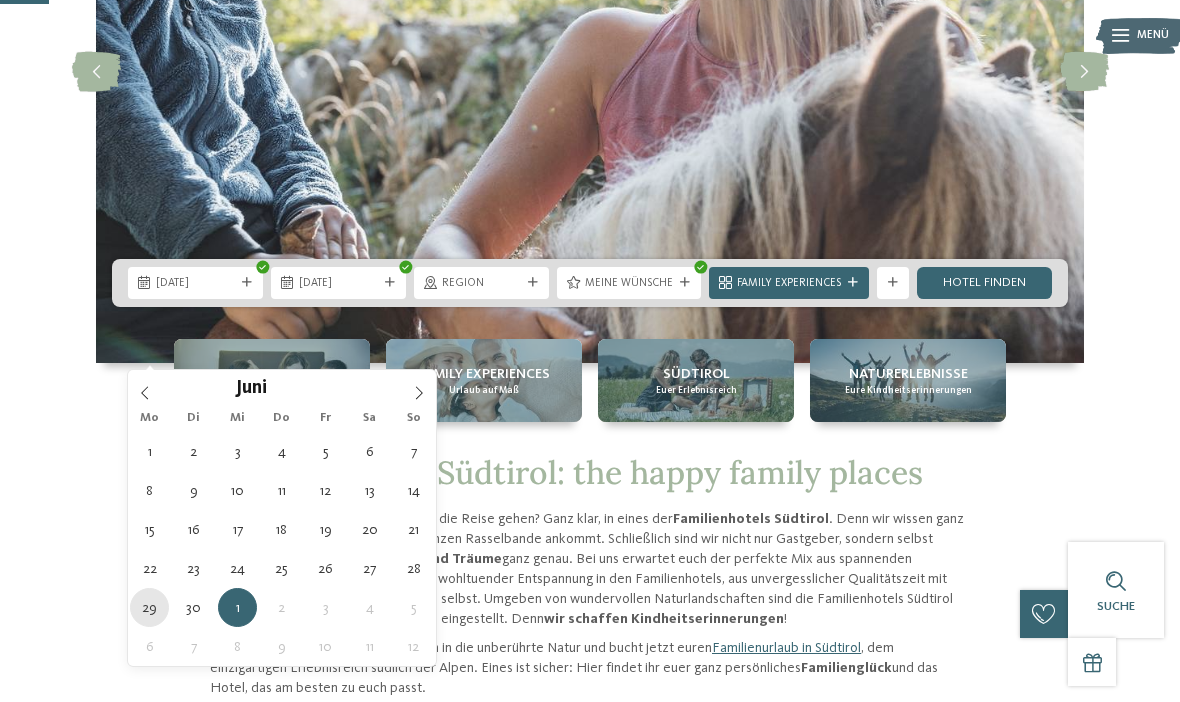 type on "29.06.2026" 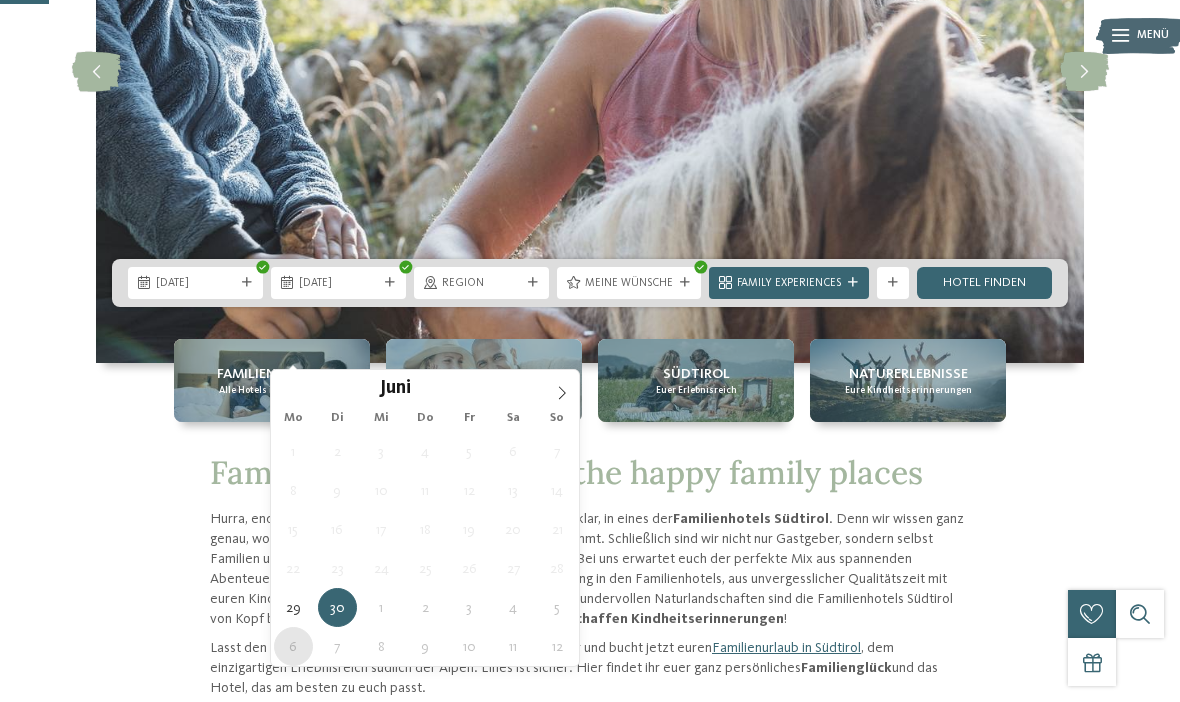 type on "06.07.2026" 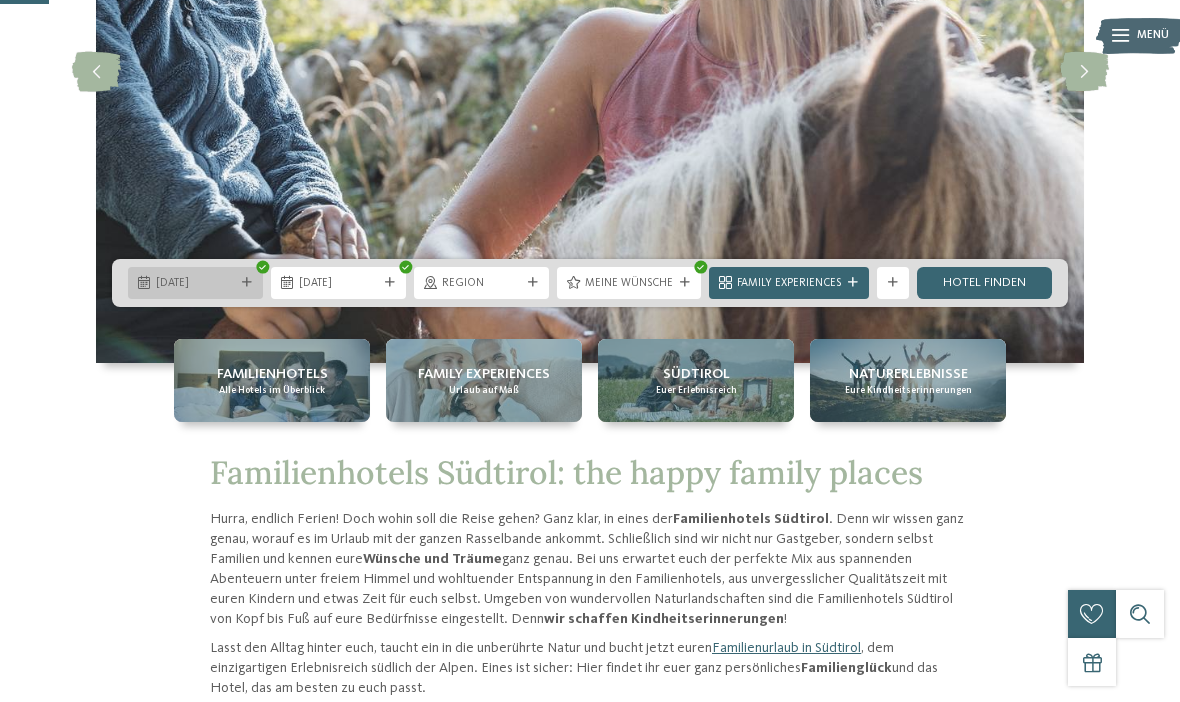 click on "Kleinen Moment noch – die Webseite wird geladen …
DE
IT" at bounding box center (590, 3665) 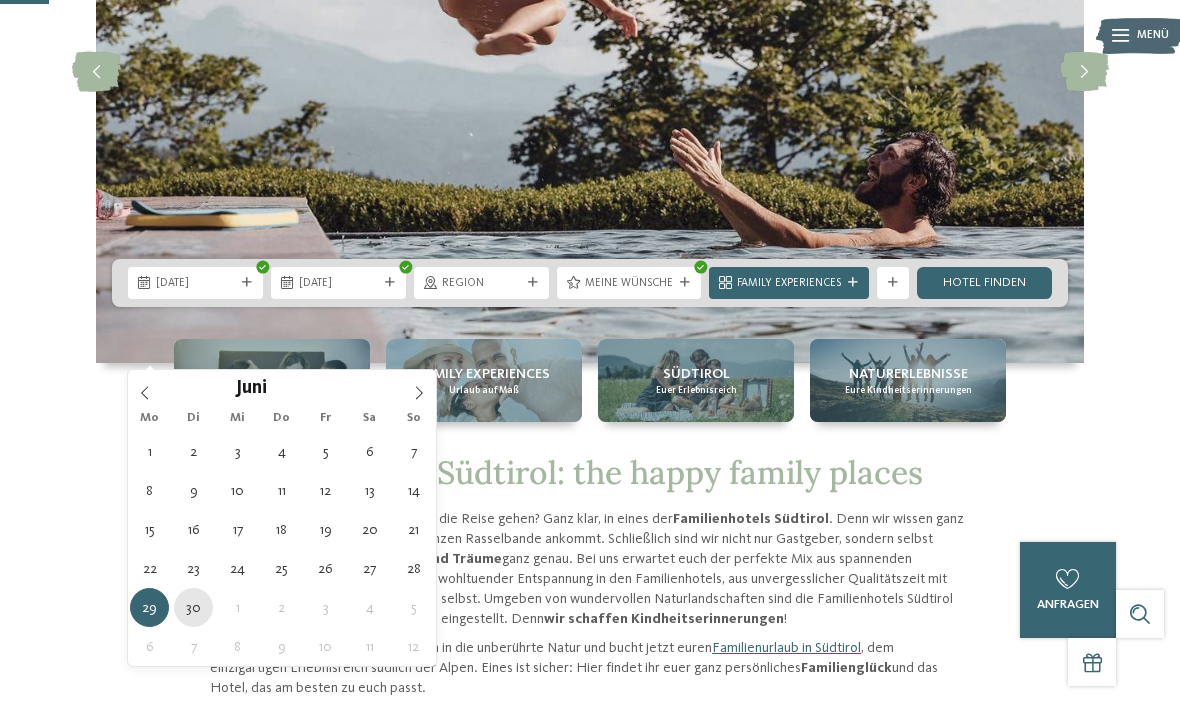 type on "30.06.2026" 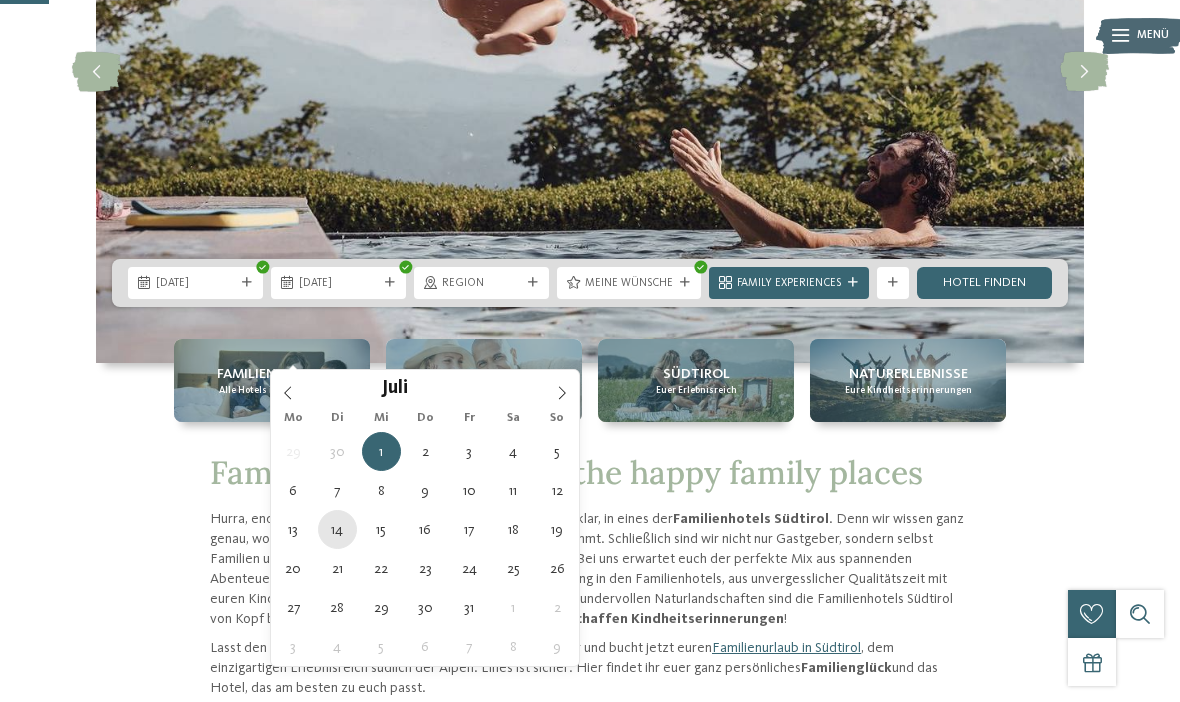 type on "14.07.2026" 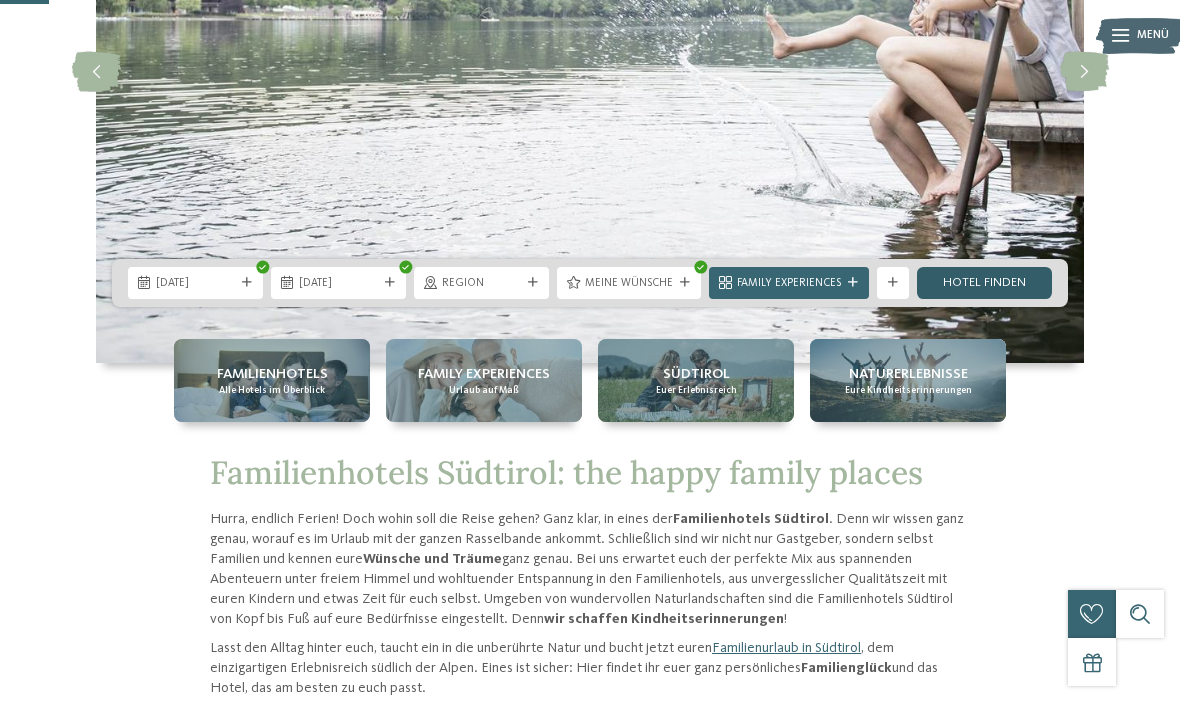 click on "Hotel finden" at bounding box center (984, 283) 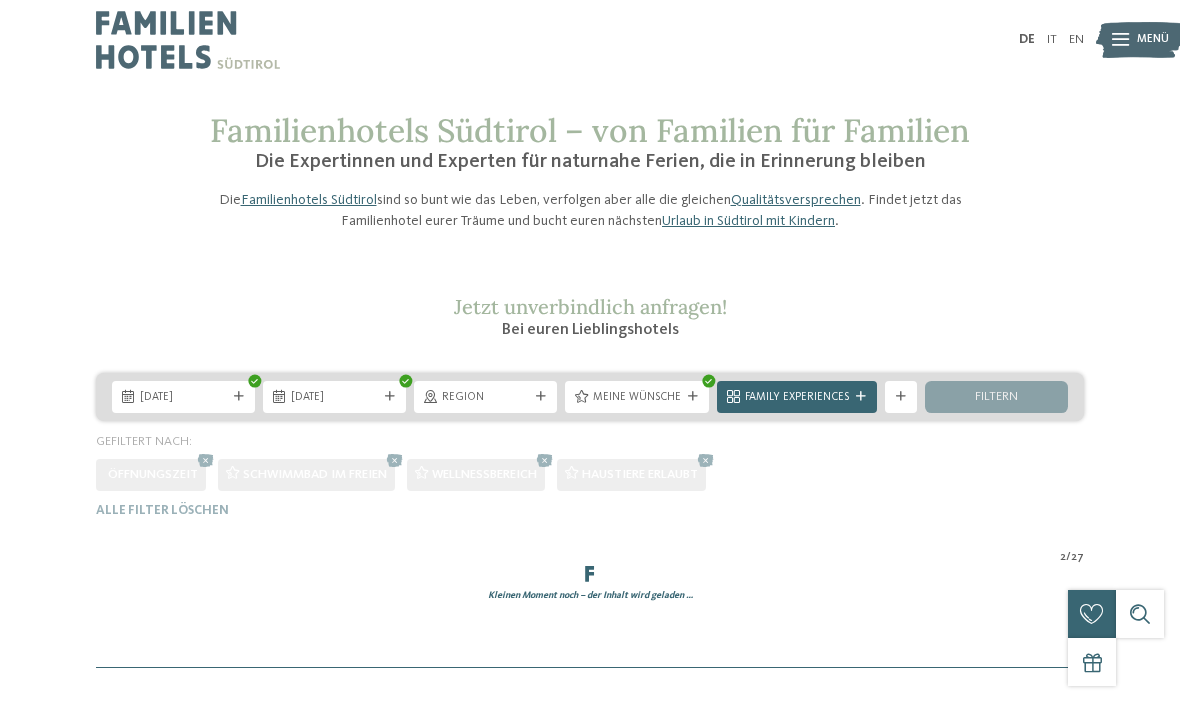 scroll, scrollTop: 478, scrollLeft: 0, axis: vertical 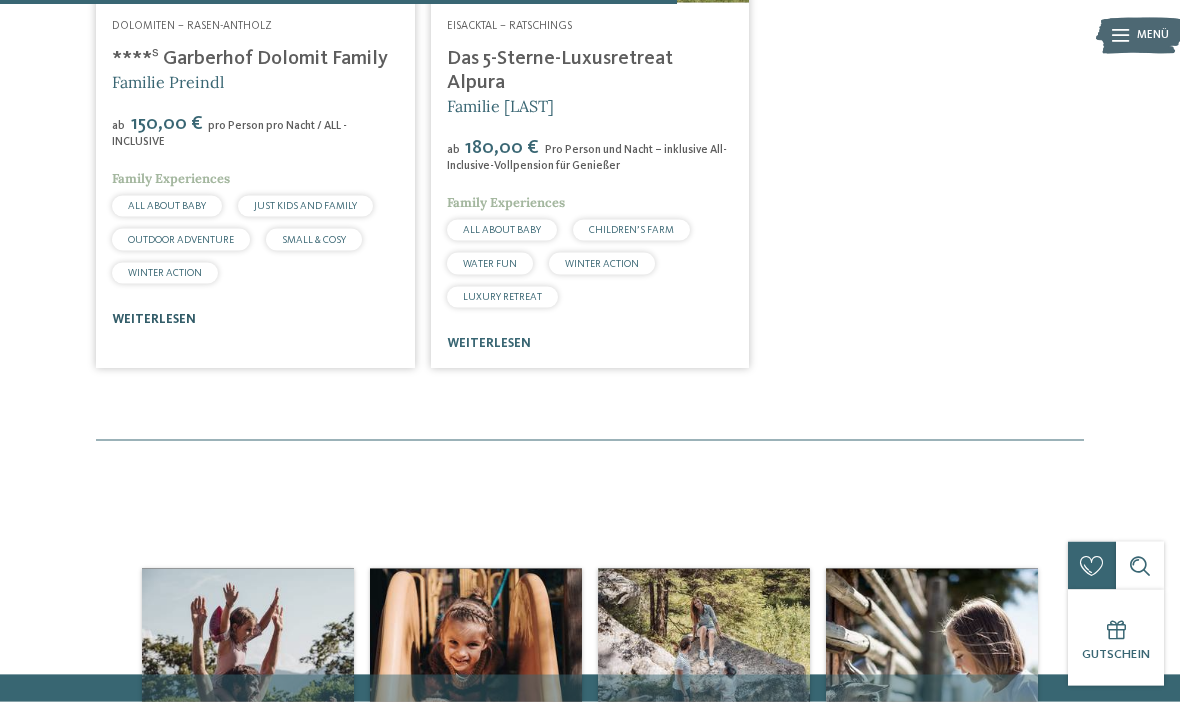 click on "weiterlesen" at bounding box center [154, 319] 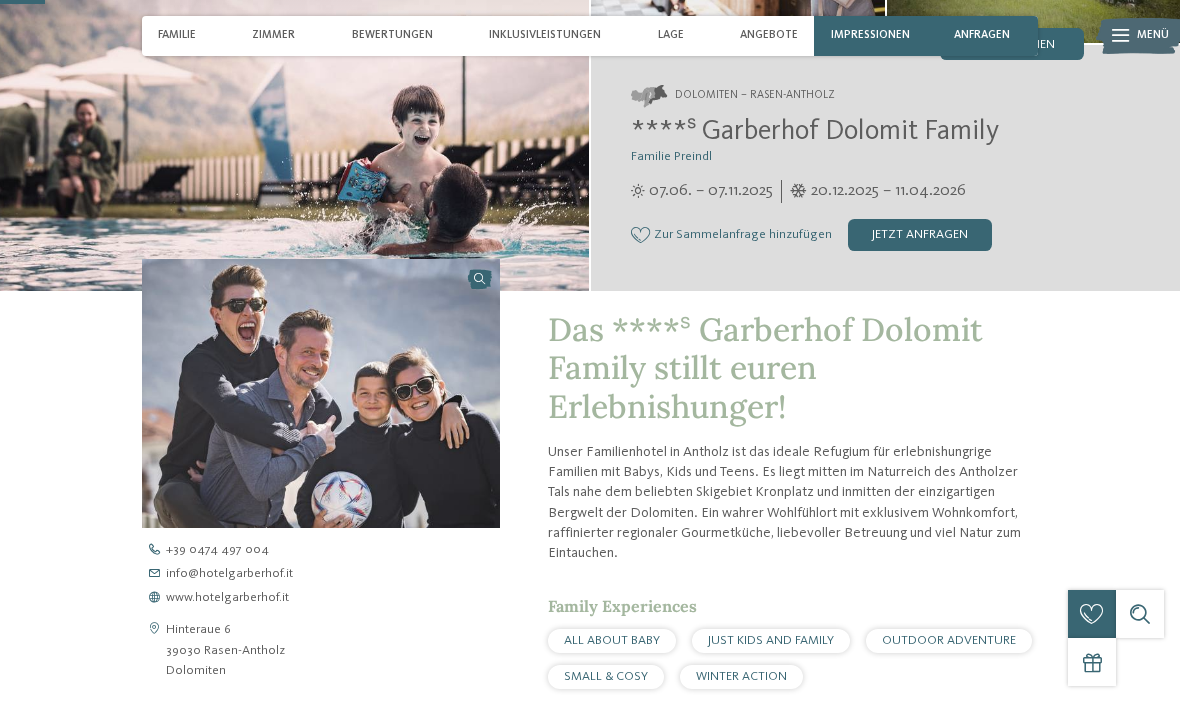 scroll, scrollTop: 0, scrollLeft: 0, axis: both 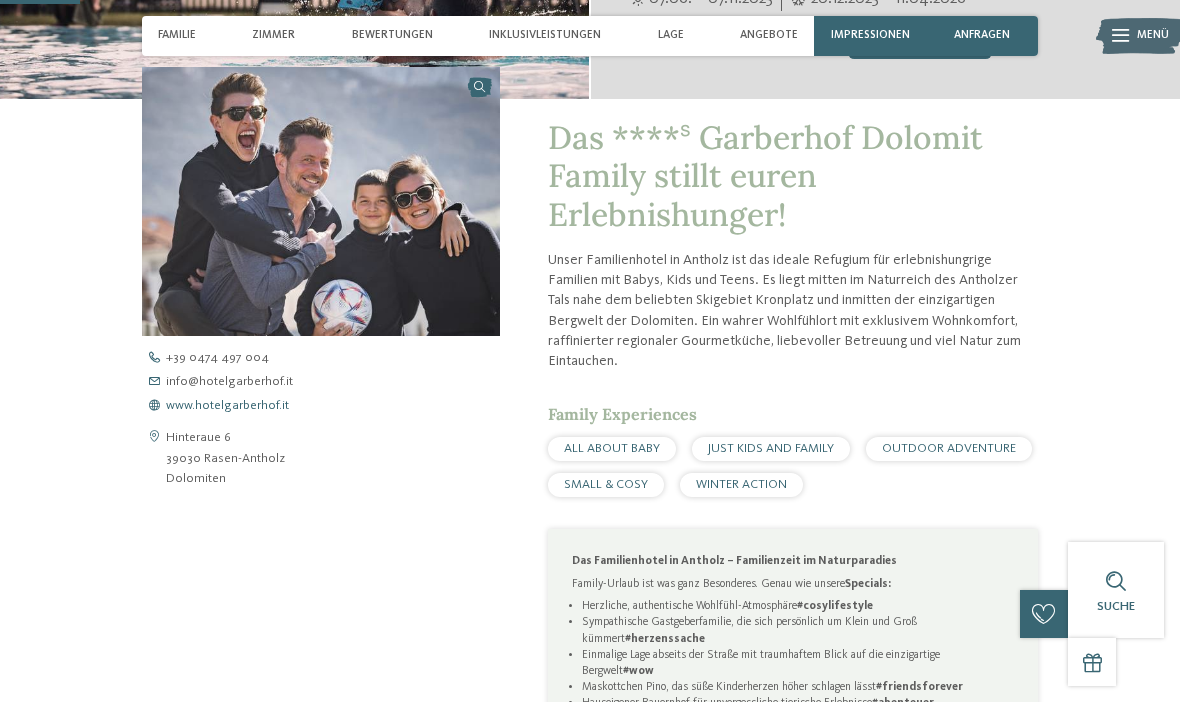 click on "www.hotelgarberhof.it" at bounding box center [227, 406] 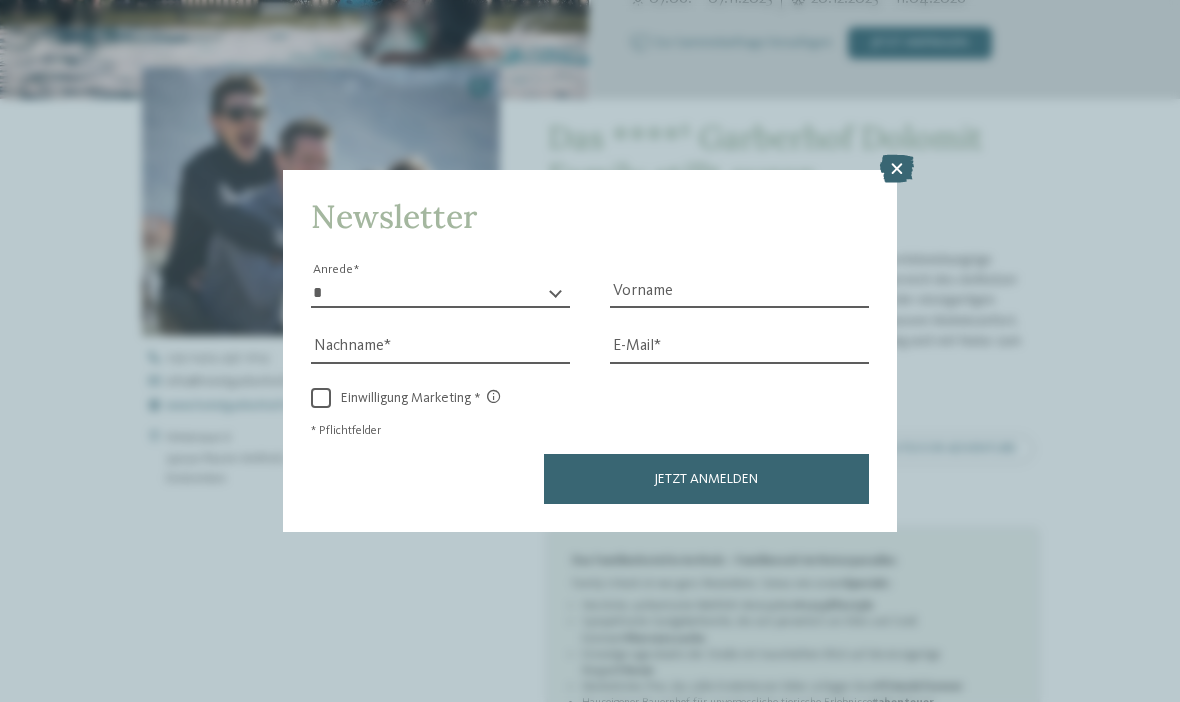 scroll, scrollTop: 484, scrollLeft: 0, axis: vertical 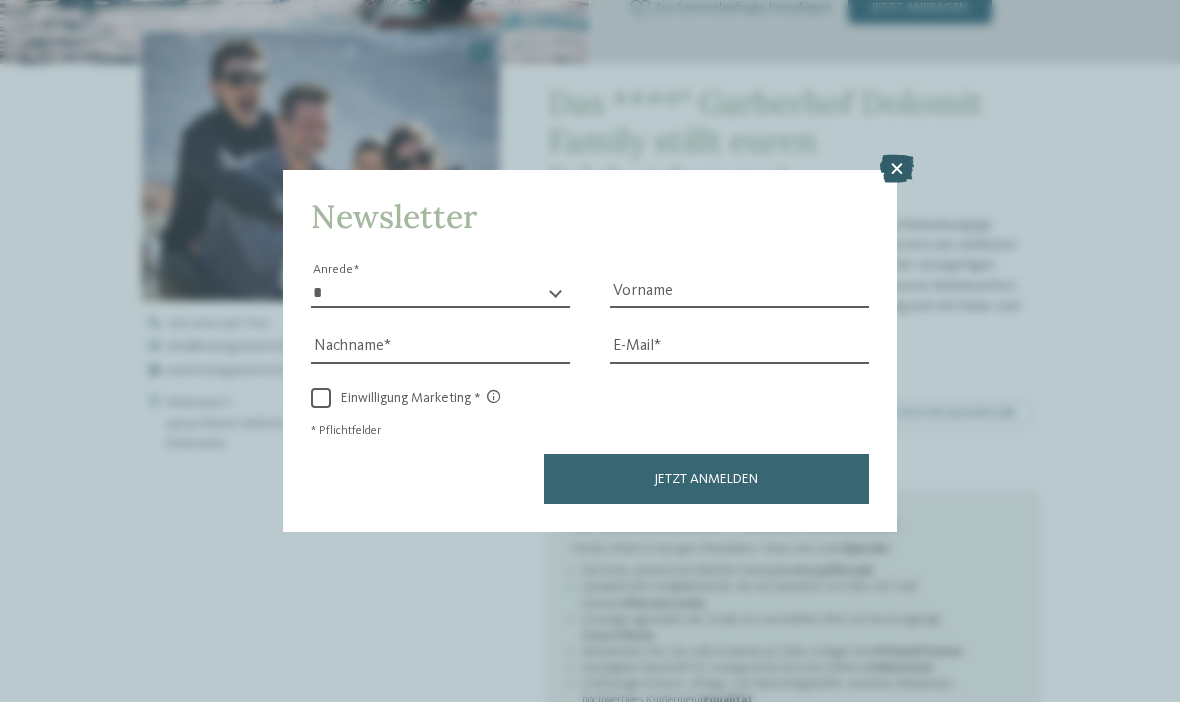 click at bounding box center (897, 169) 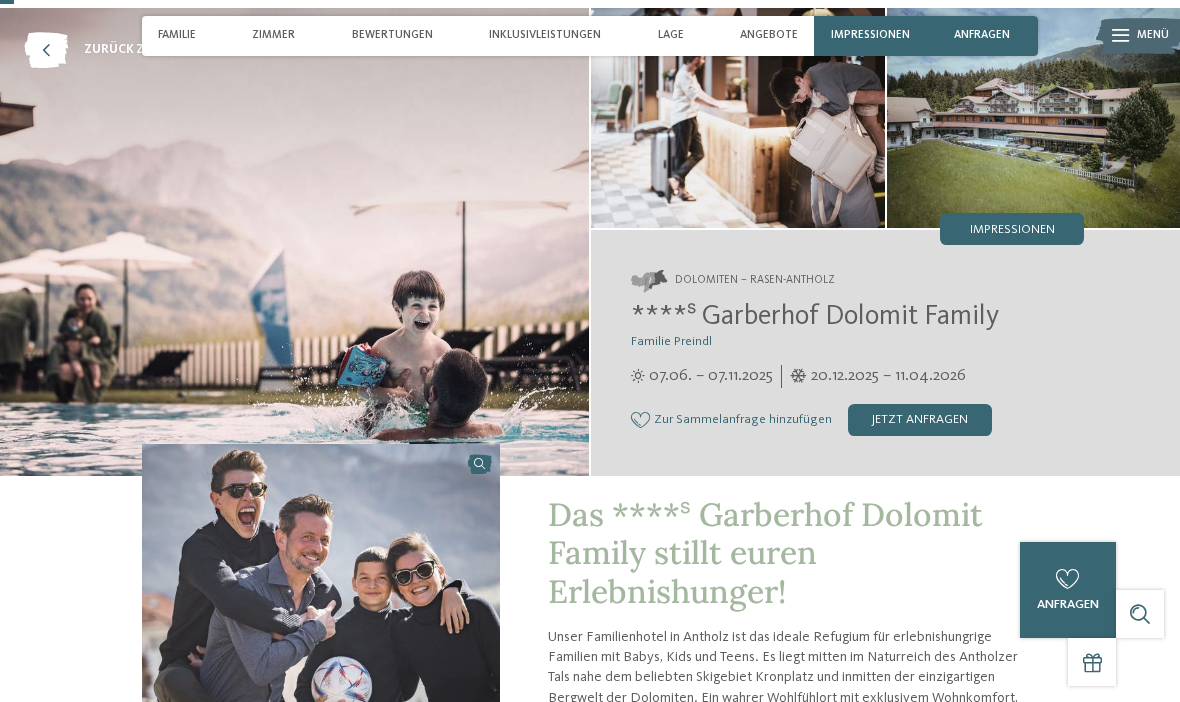 scroll, scrollTop: 56, scrollLeft: 0, axis: vertical 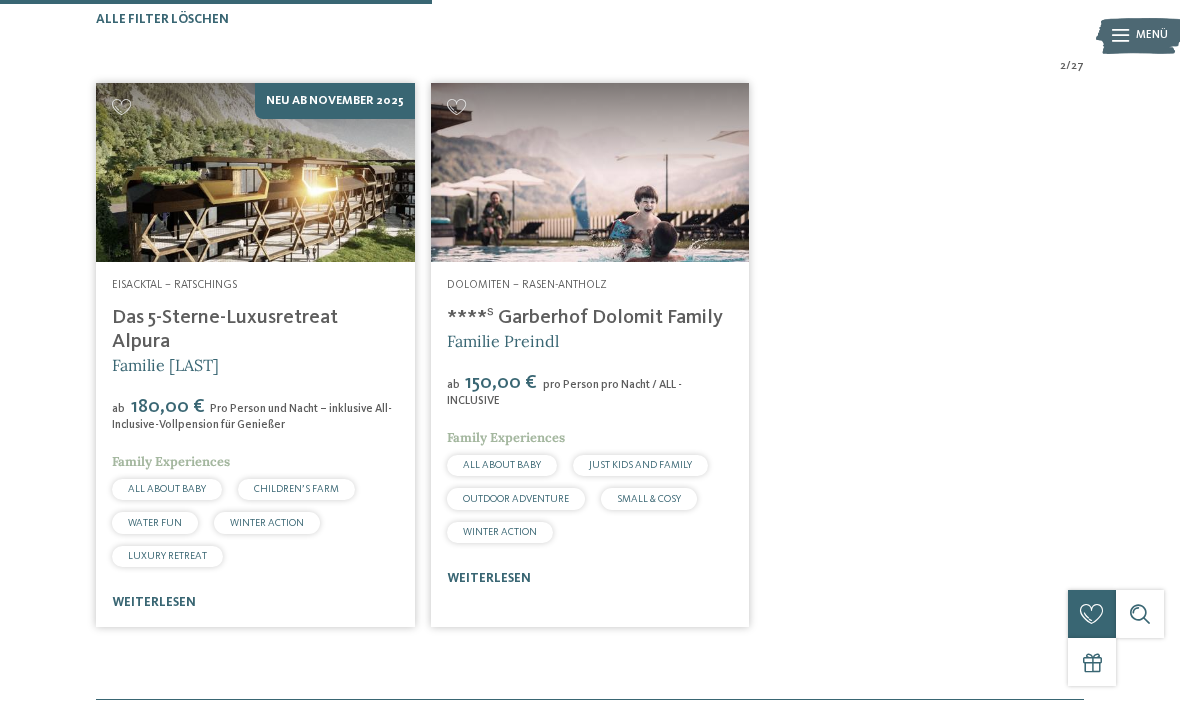click on "Das 5-Sterne-Luxusretreat Alpura" at bounding box center (225, 330) 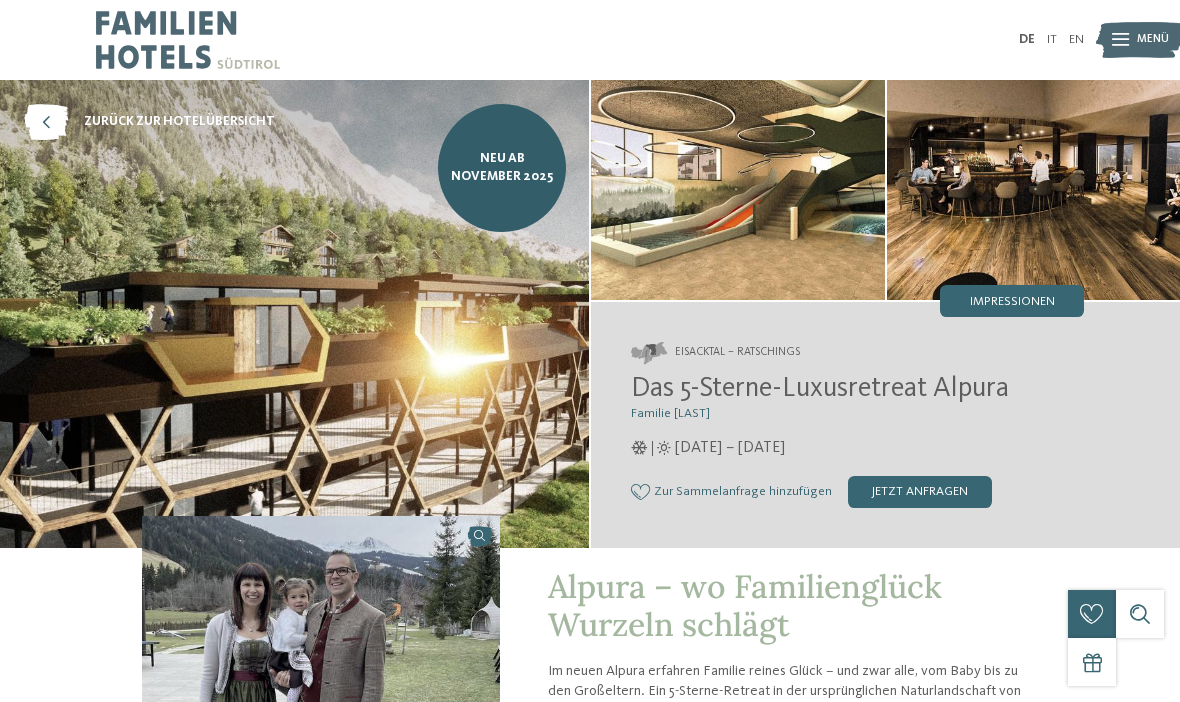 scroll, scrollTop: 0, scrollLeft: 0, axis: both 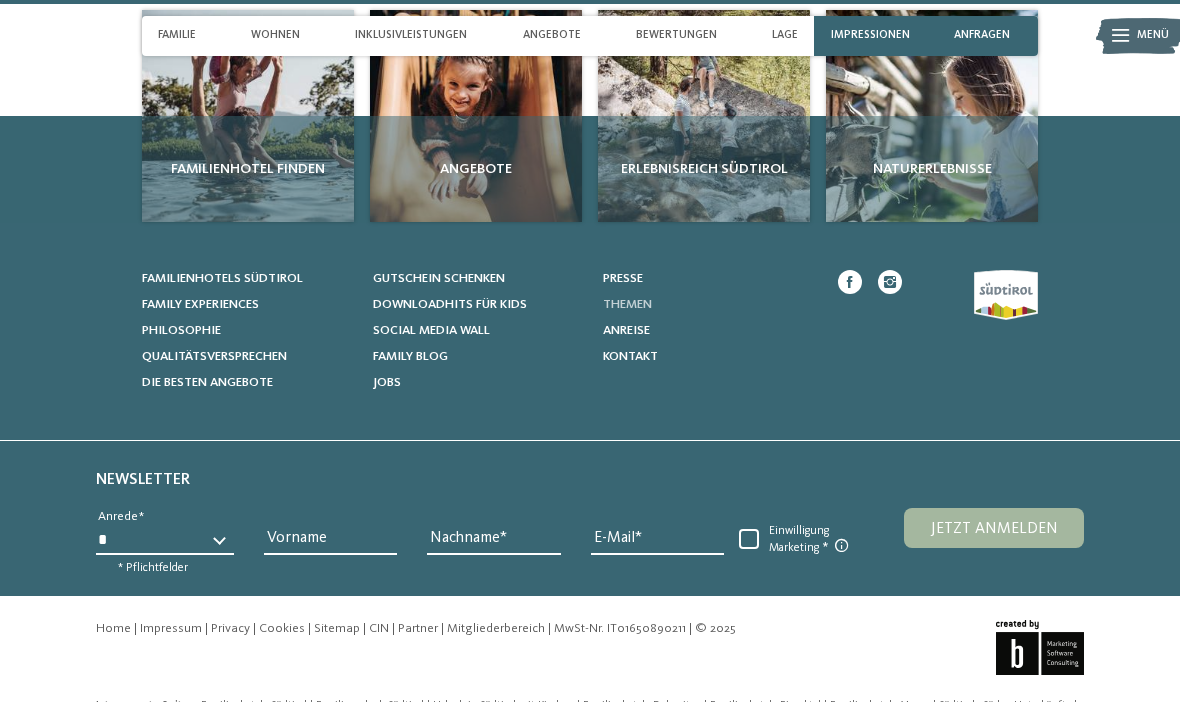 click on "Themen" at bounding box center (627, 304) 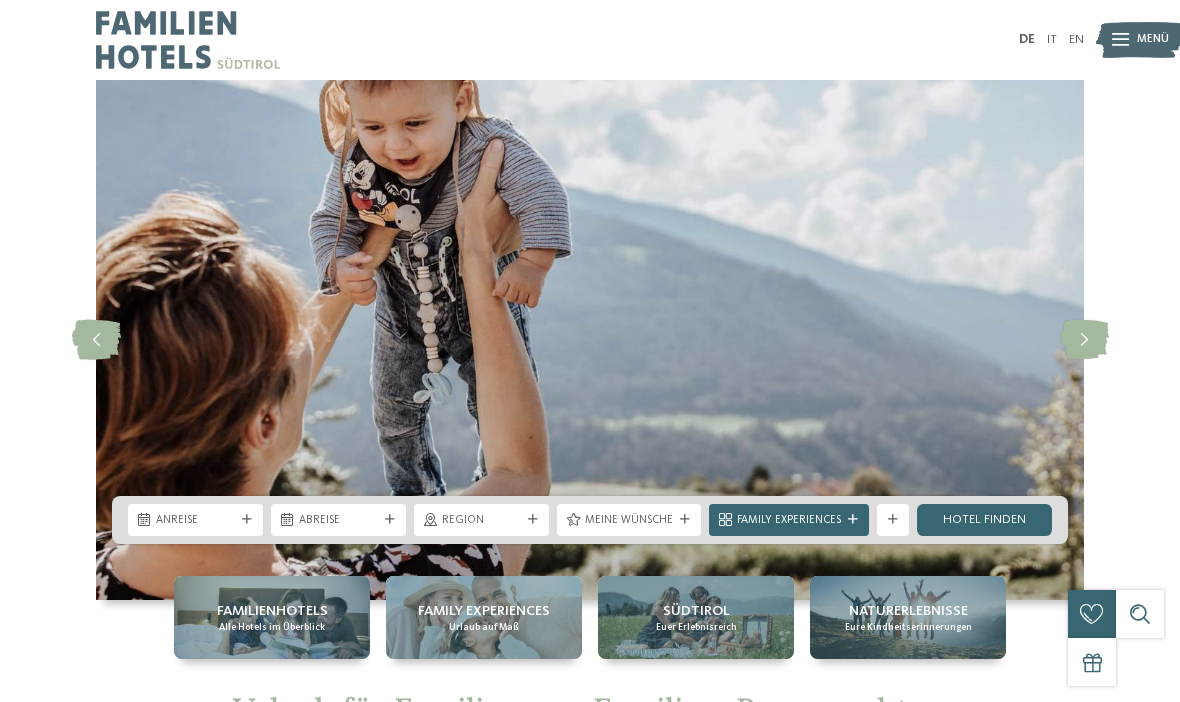 scroll, scrollTop: 0, scrollLeft: 0, axis: both 